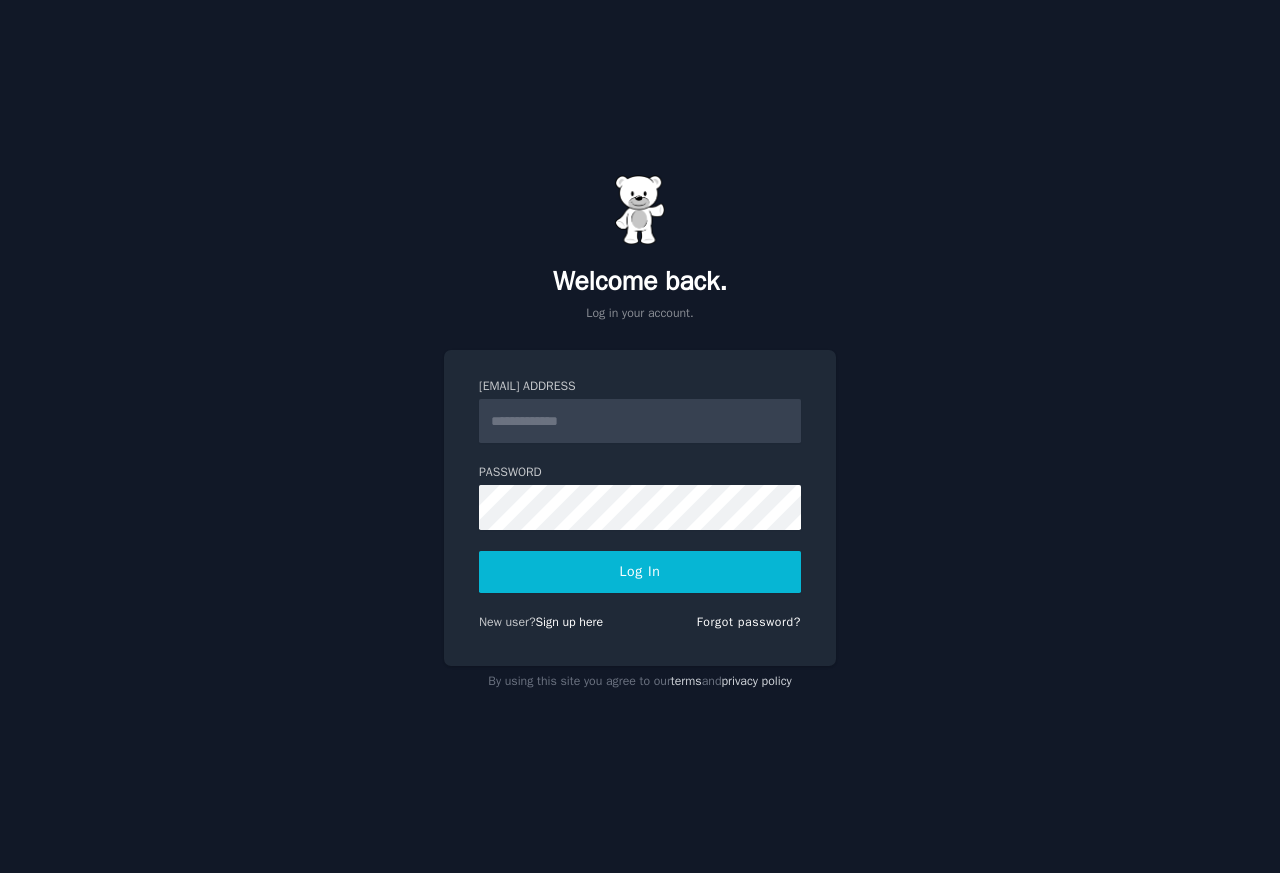 scroll, scrollTop: 0, scrollLeft: 0, axis: both 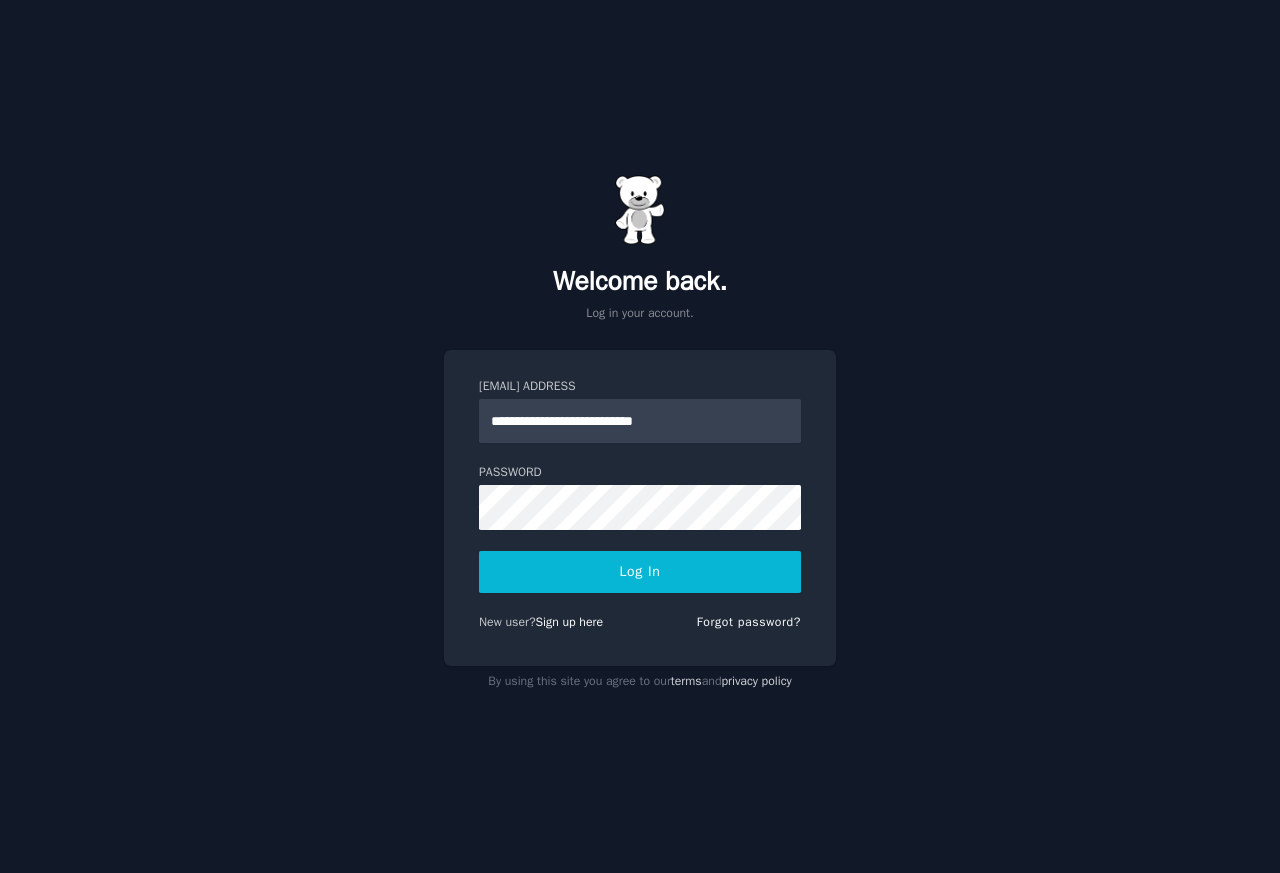 type on "**********" 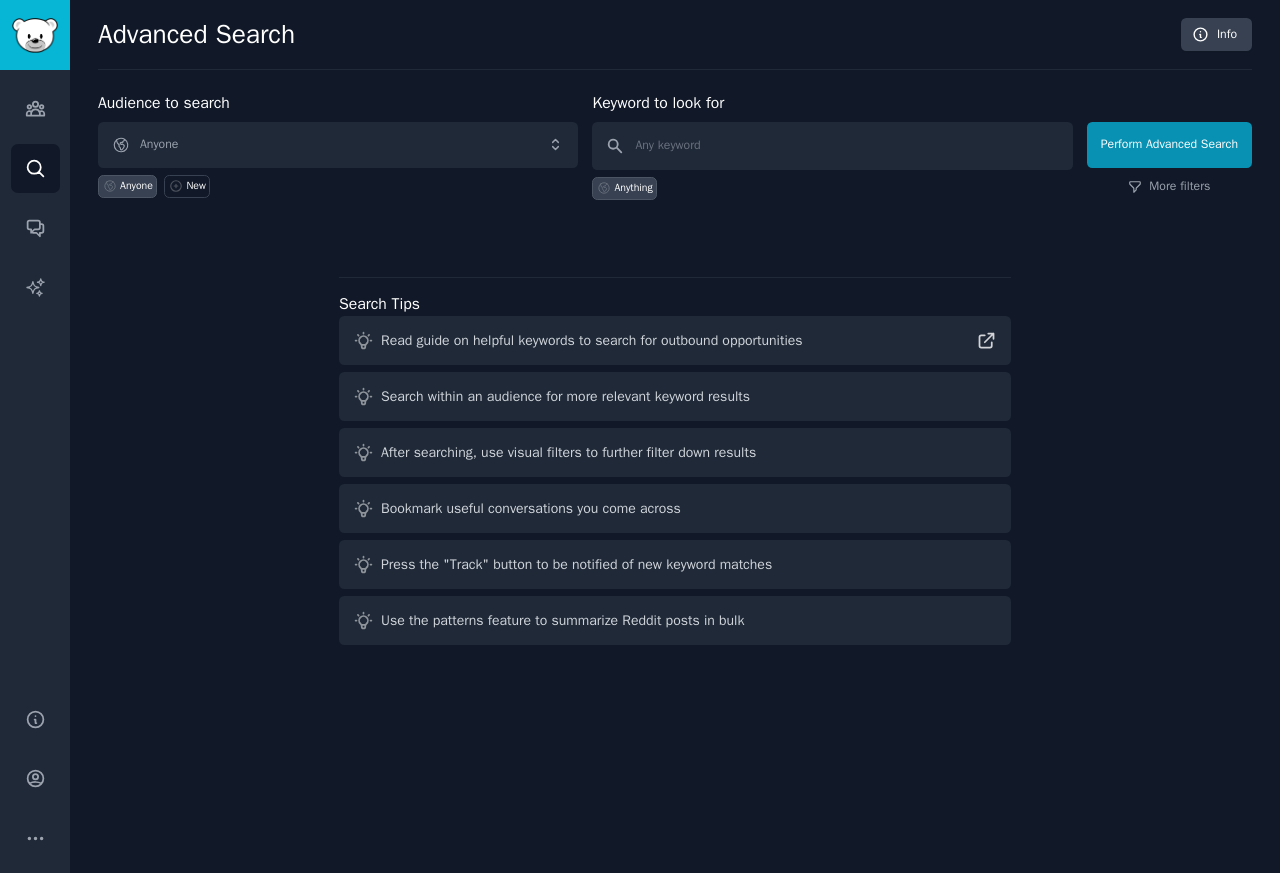 scroll, scrollTop: 0, scrollLeft: 0, axis: both 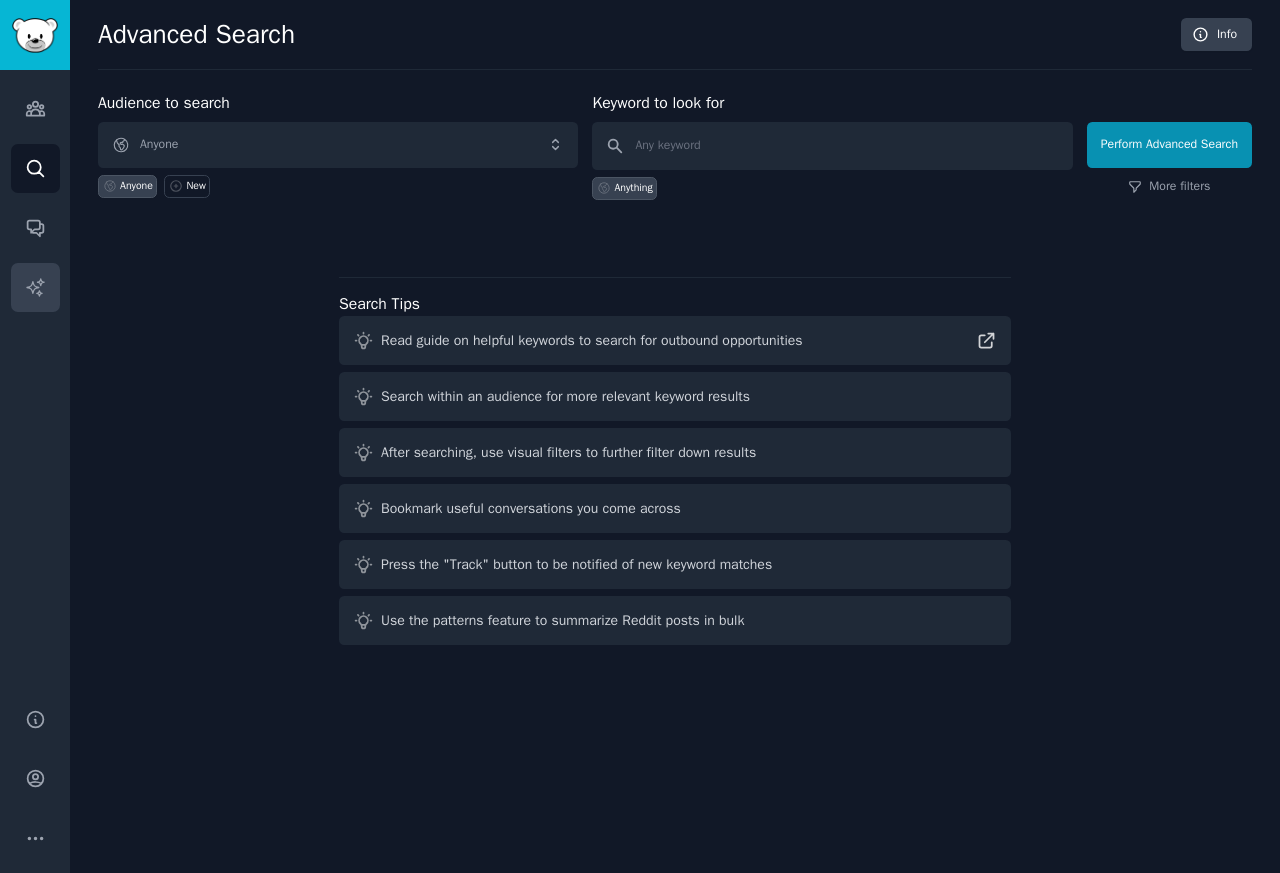 click on "AI Reports" at bounding box center [35, 287] 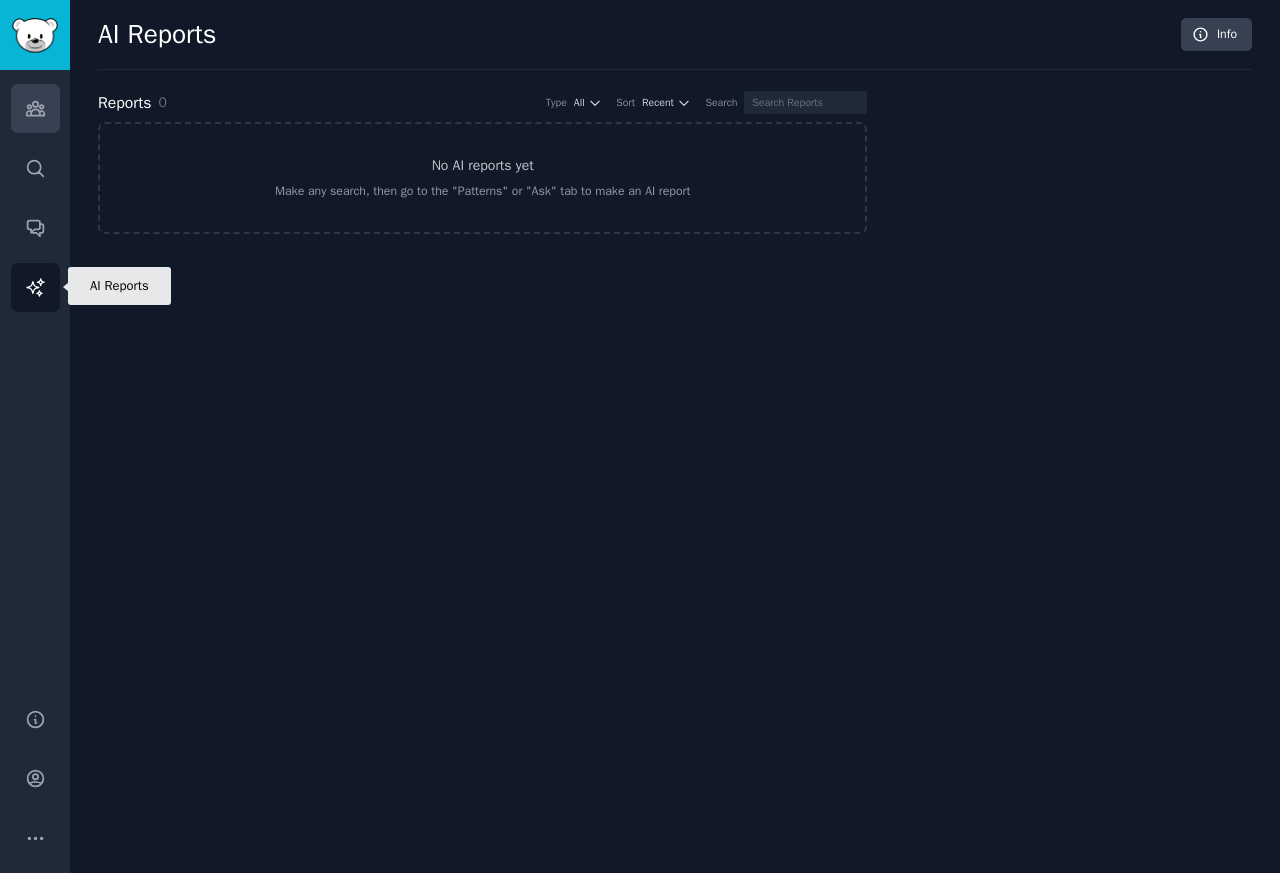 click on "Audiences" at bounding box center (35, 108) 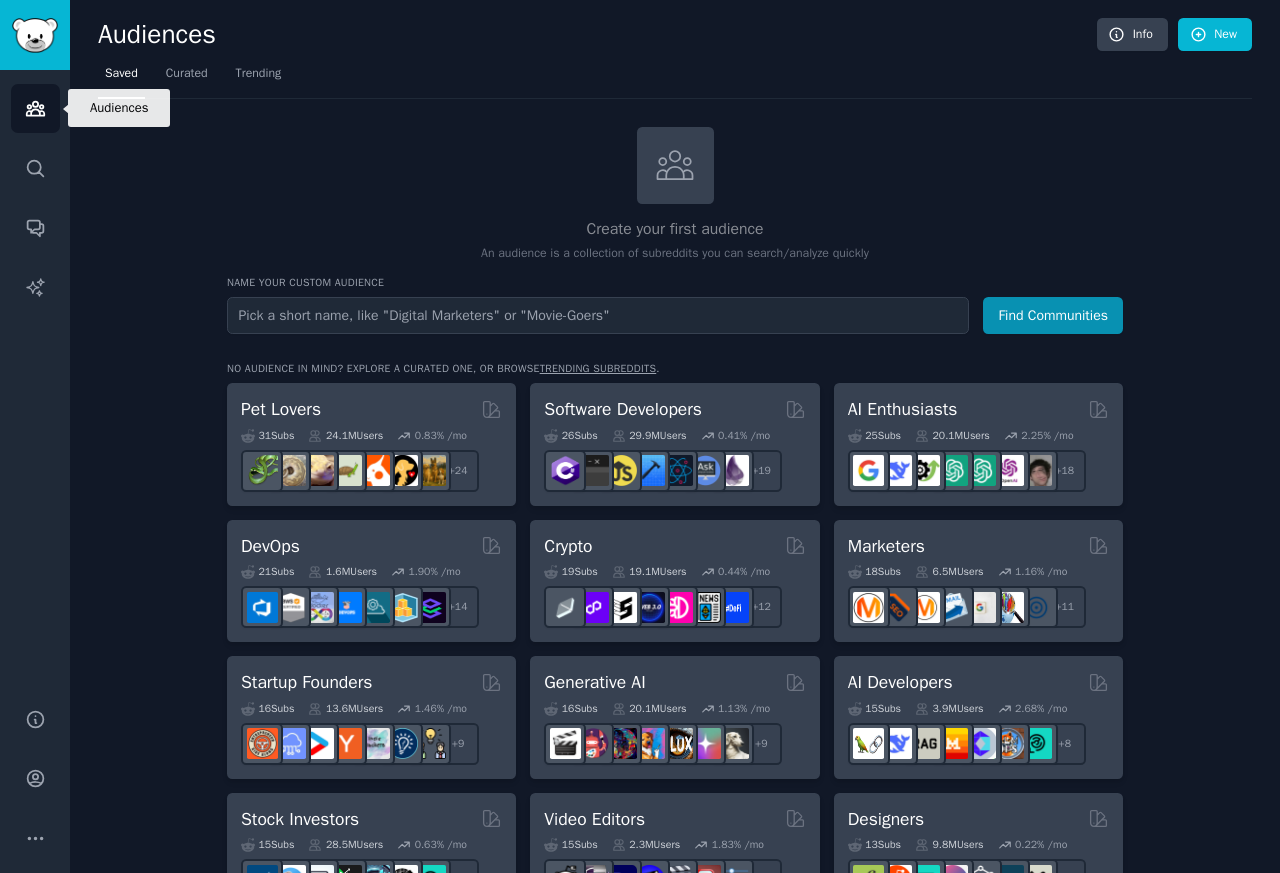 click at bounding box center (598, 315) 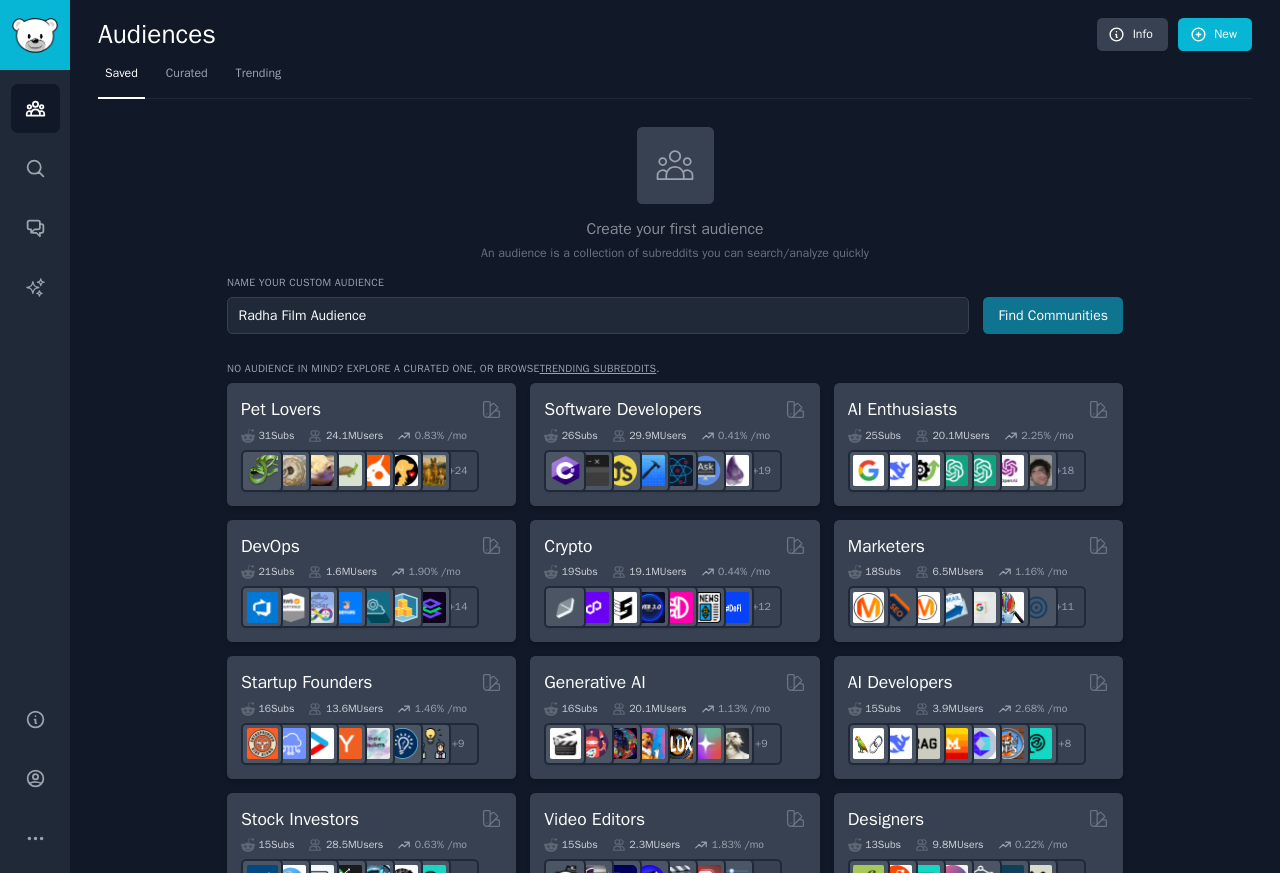 type on "Radha Film Audience" 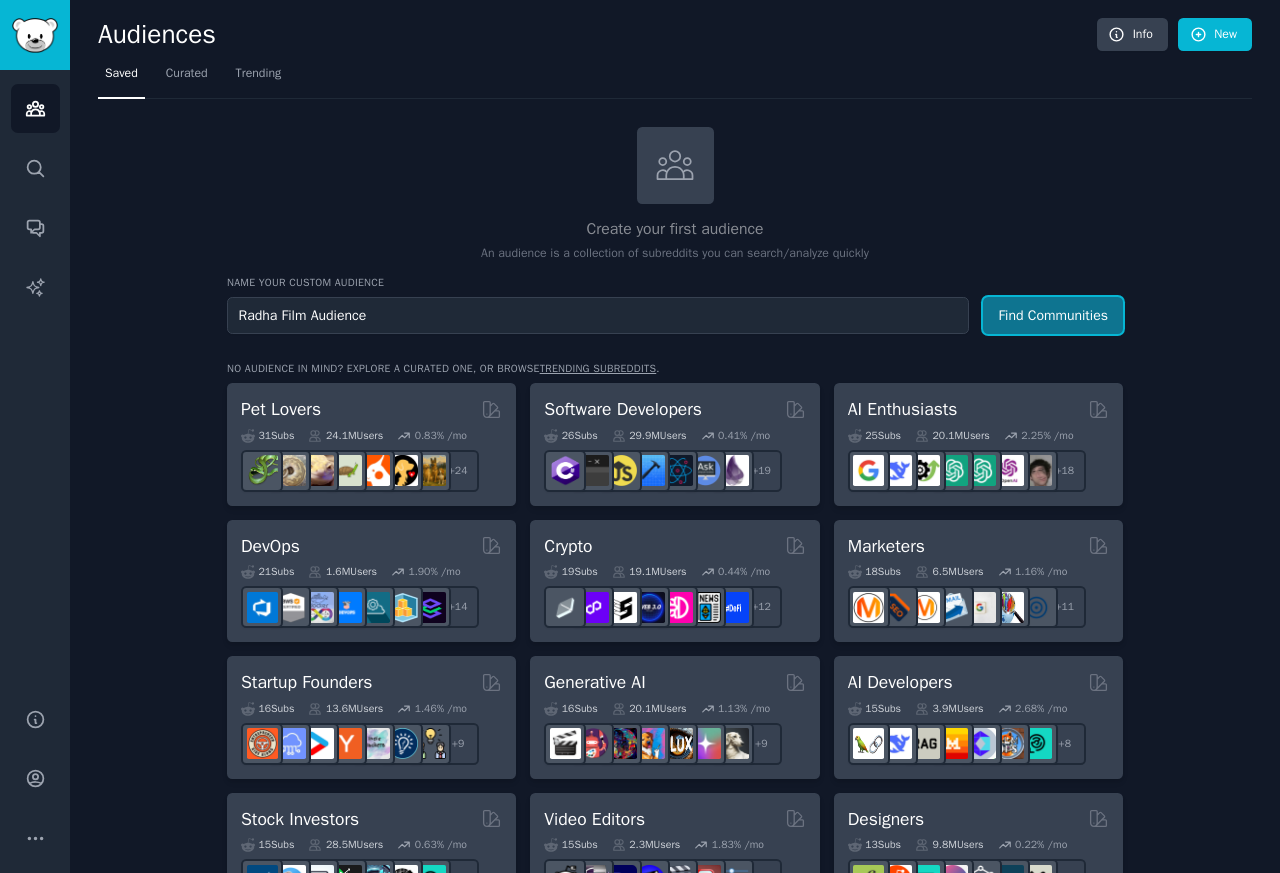 click on "Find Communities" at bounding box center (1053, 315) 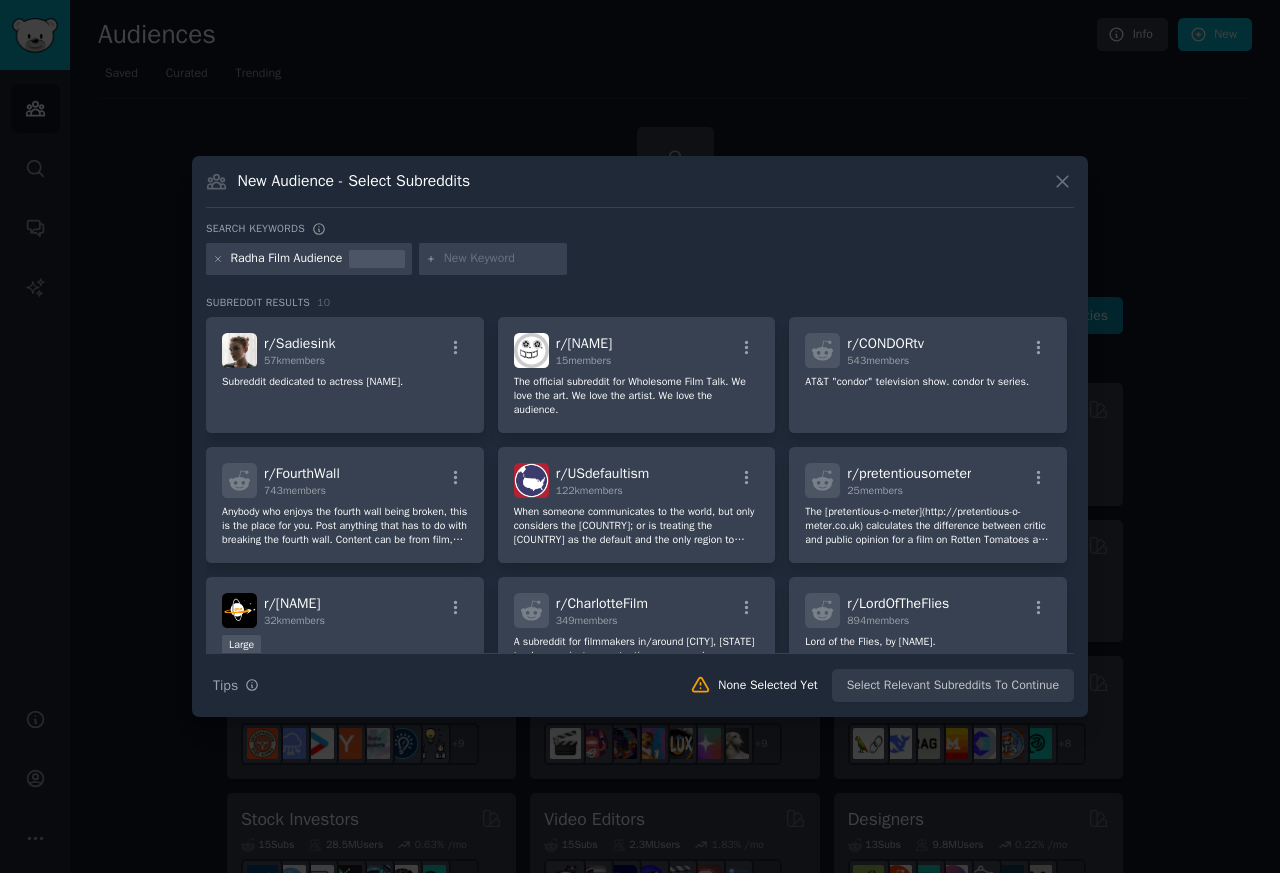 click 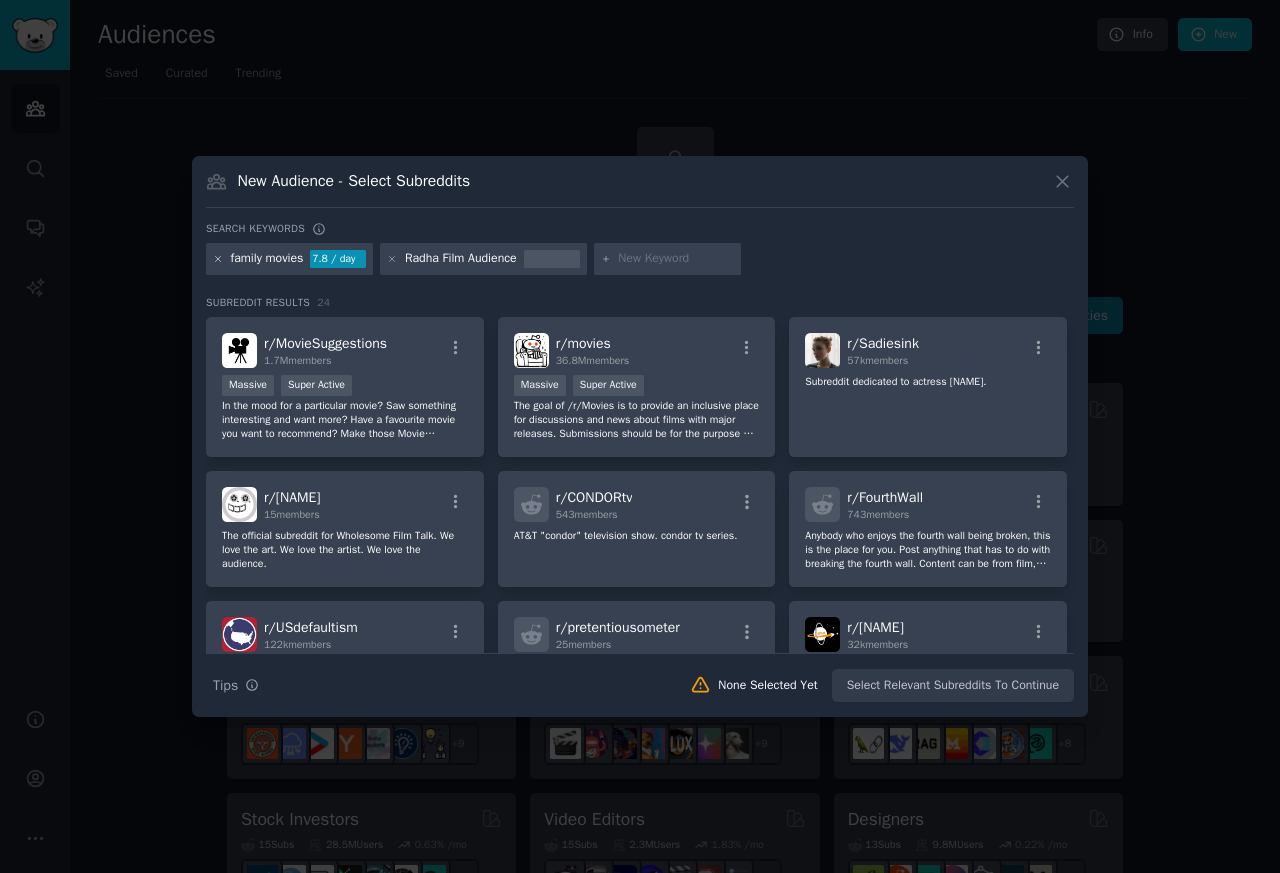click 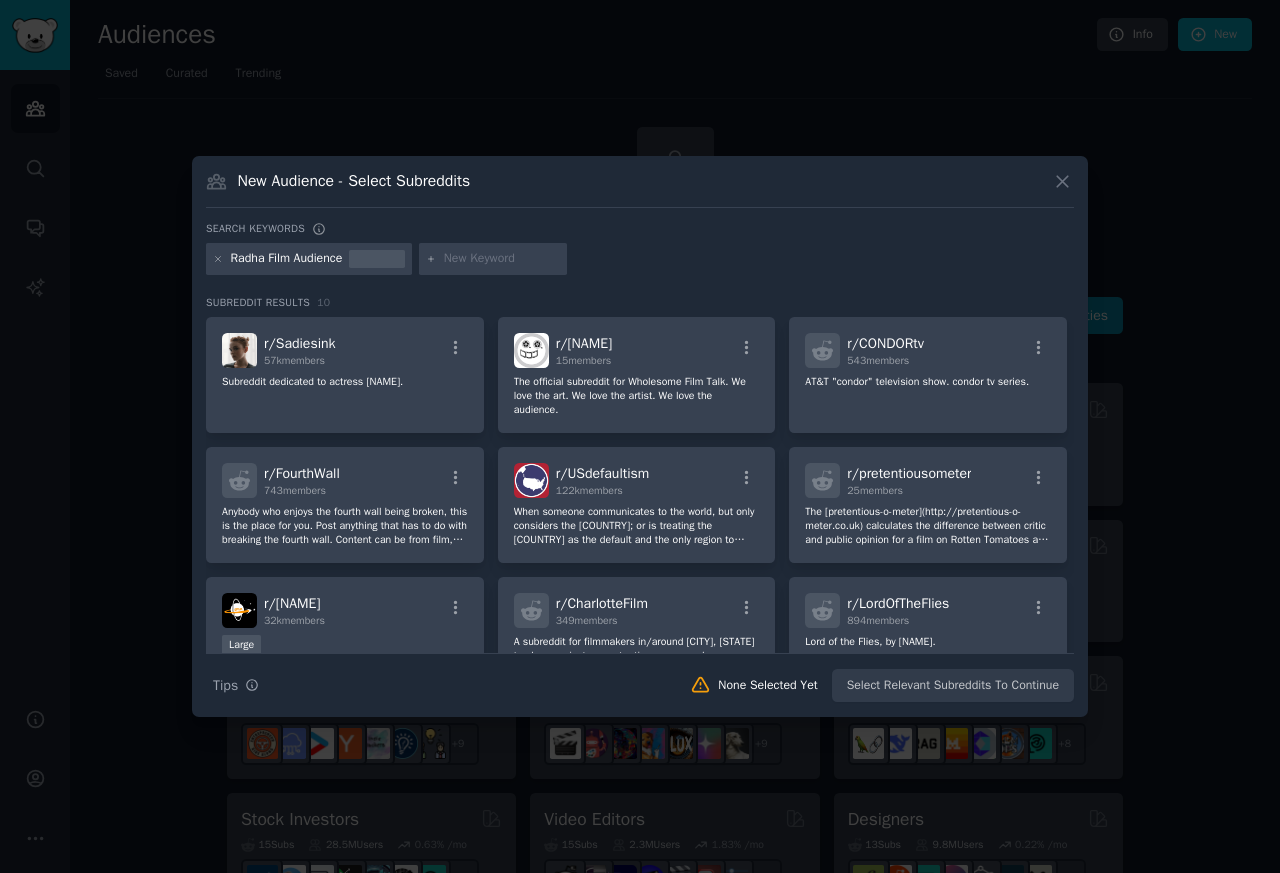 click at bounding box center [377, 259] 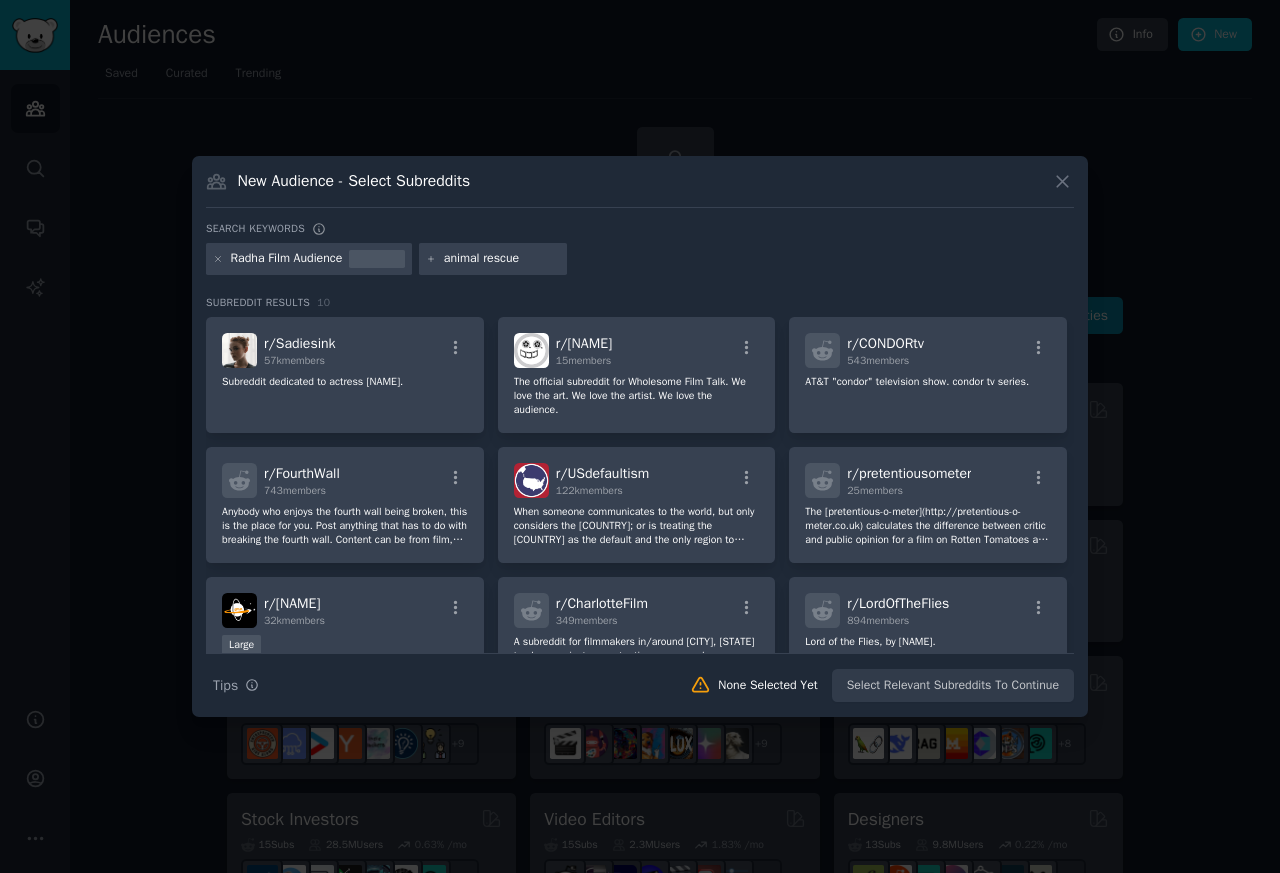 type 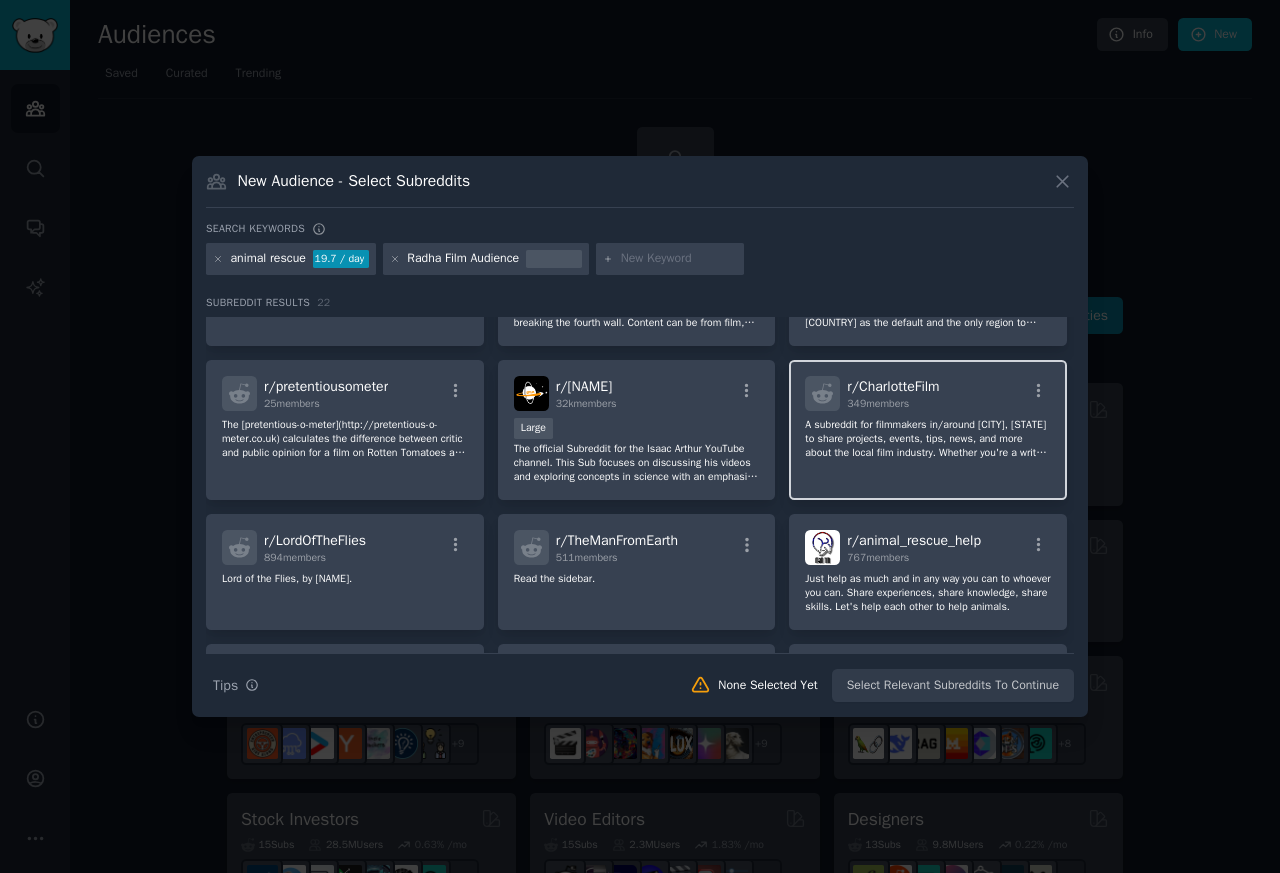 scroll, scrollTop: 602, scrollLeft: 0, axis: vertical 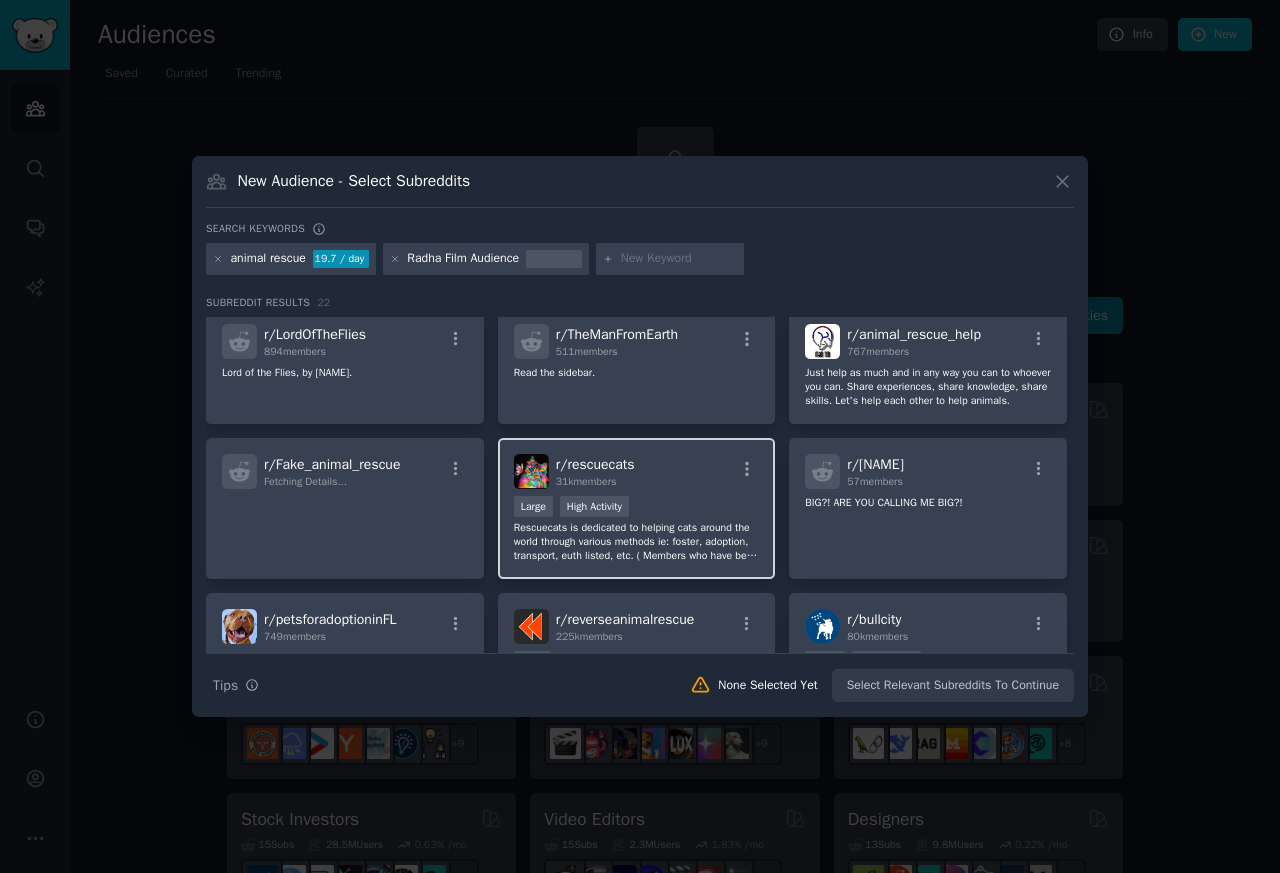 click on "High Activity" at bounding box center (594, 506) 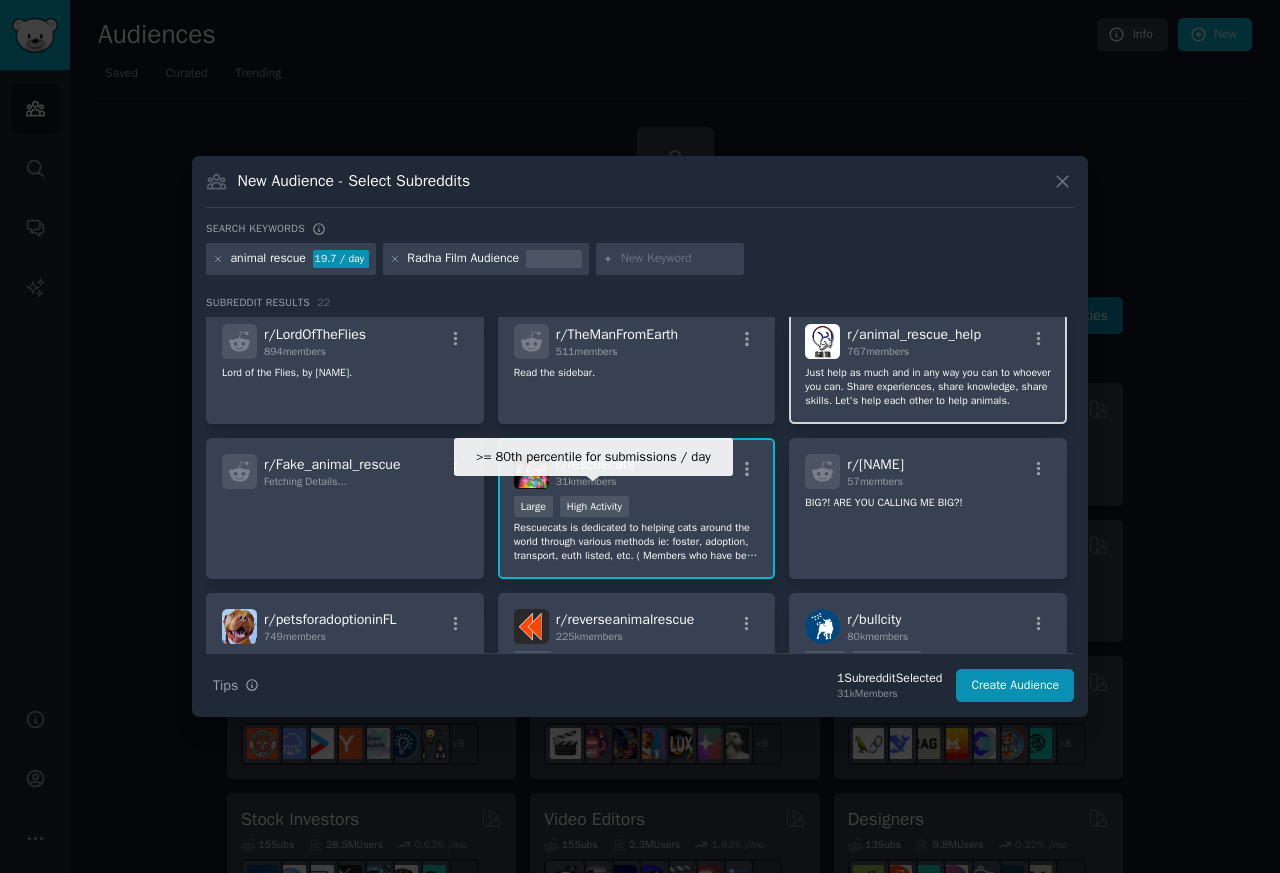click on "767  members" at bounding box center [878, 351] 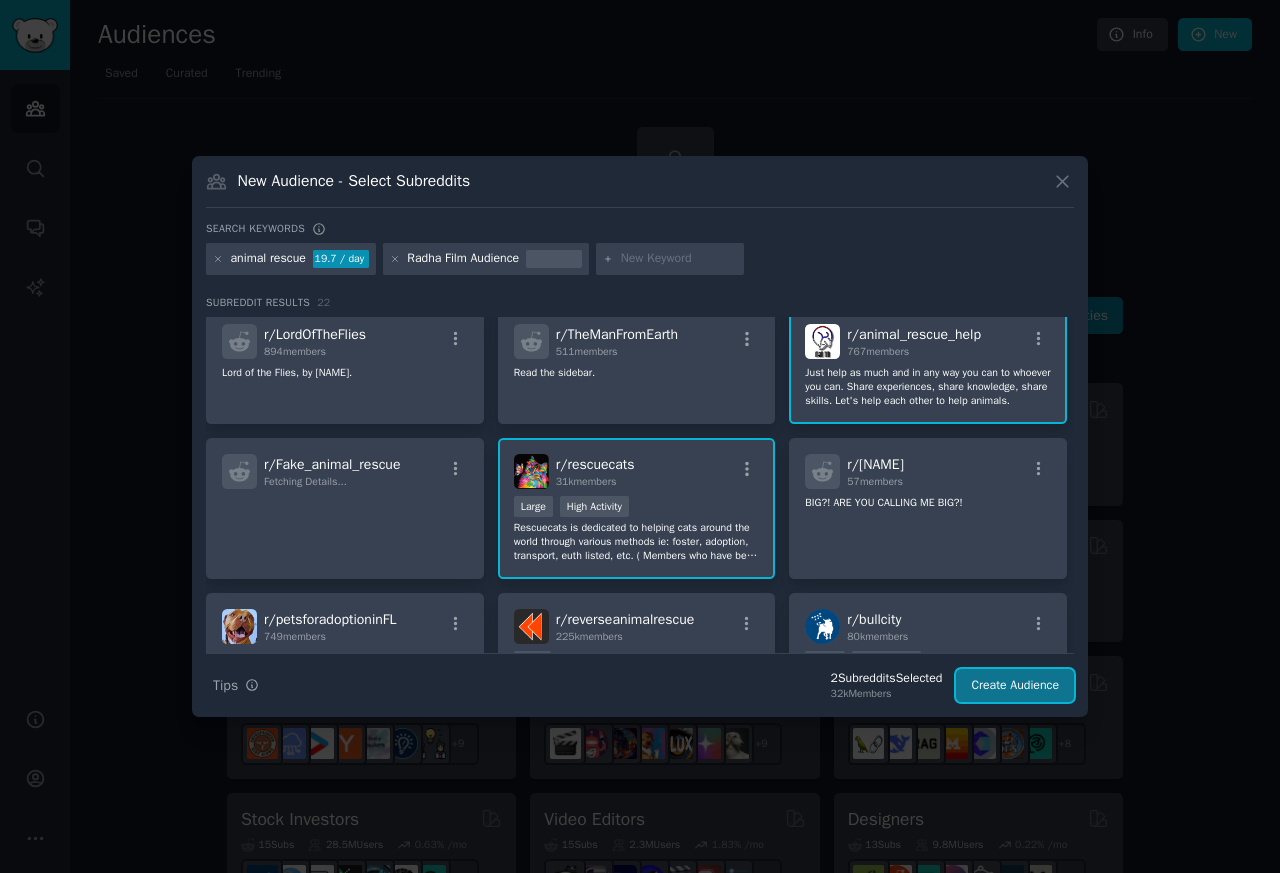 click on "Create Audience" at bounding box center (1015, 686) 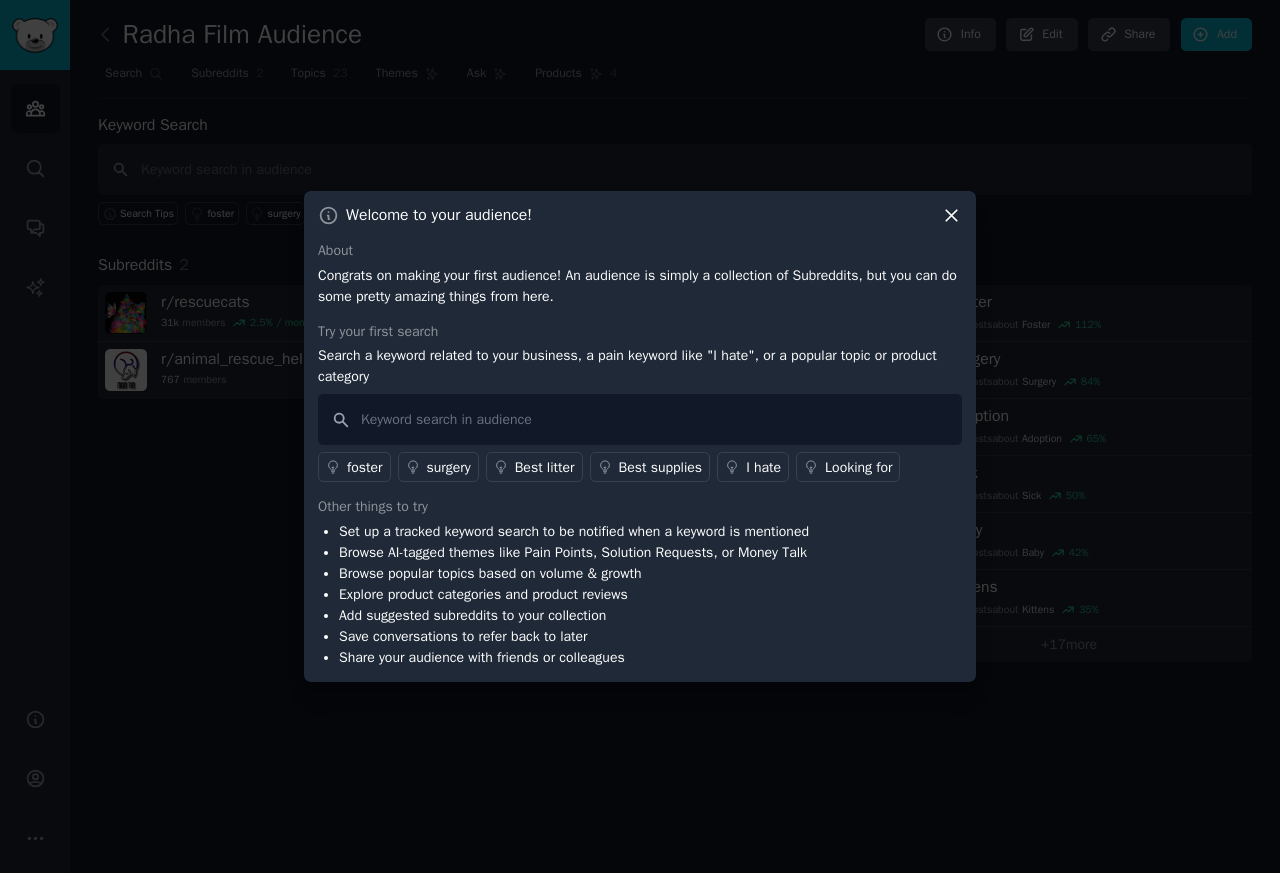 click at bounding box center (640, 436) 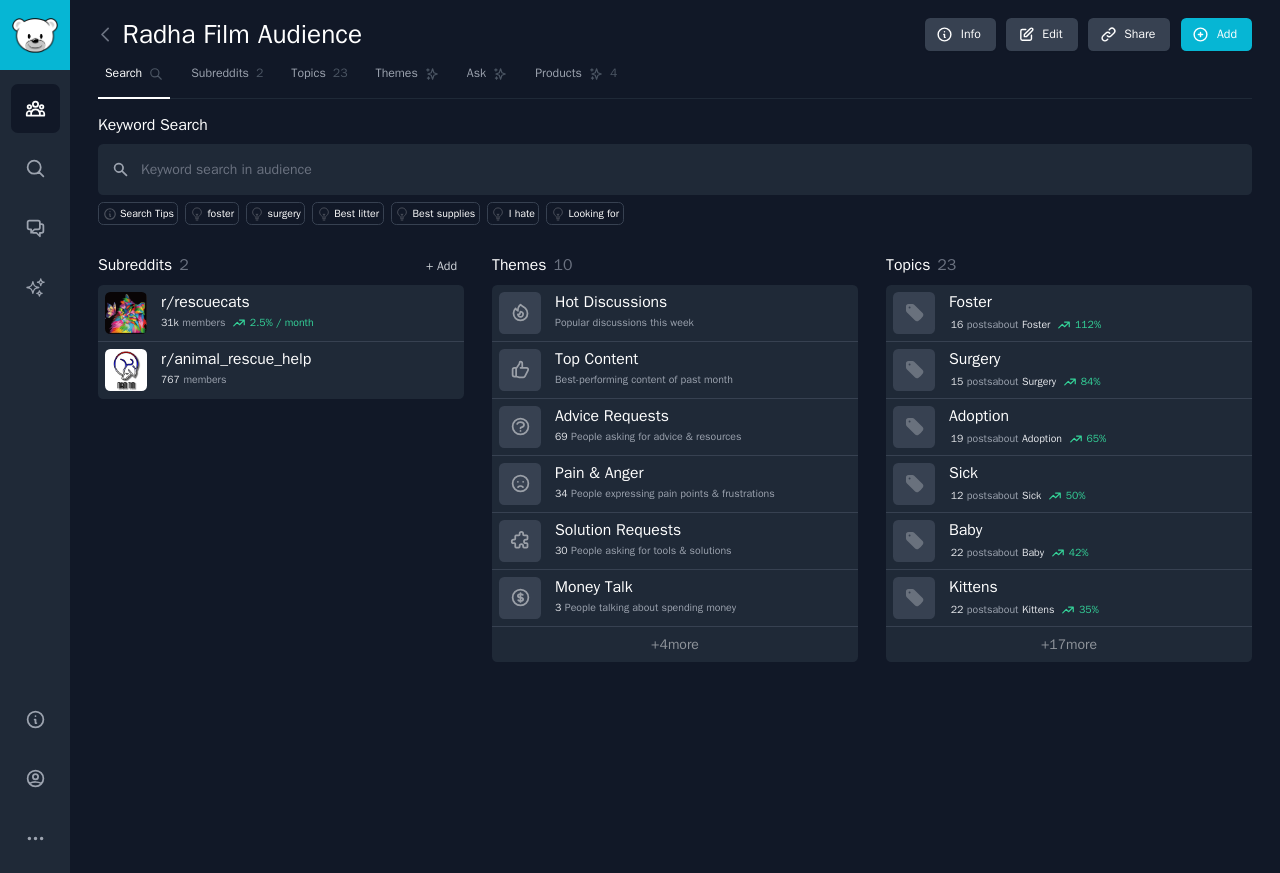 click on "+ Add" at bounding box center [441, 266] 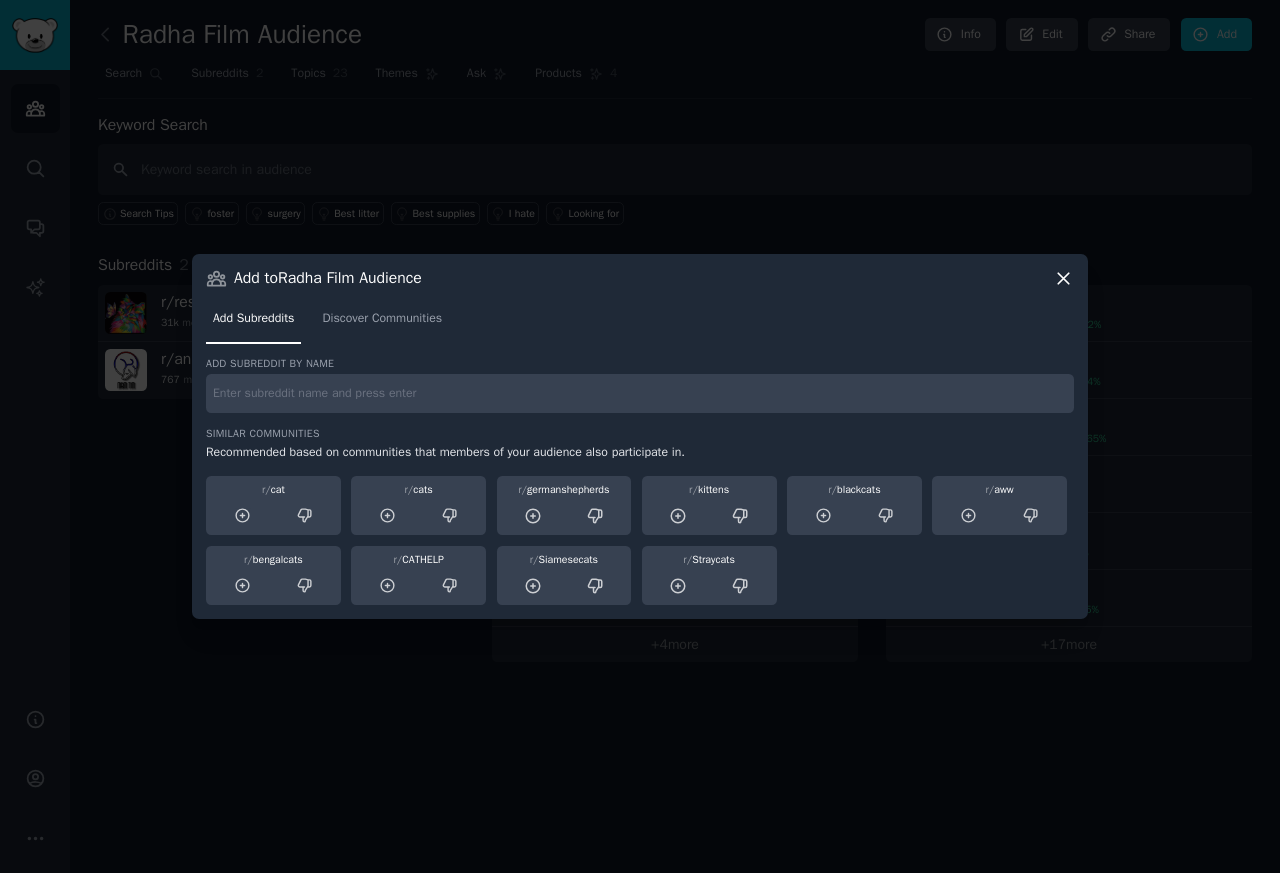 click on "Add subreddit by name Similar Communities Recommended based on communities that members of your audience also participate in. r/ cat r/ cats r/ germanshepherds r/ kittens r/ blackcats r/ aww r/ bengalcats r/ CATHELP r/ Siamesecats r/ Straycats" at bounding box center (640, 481) 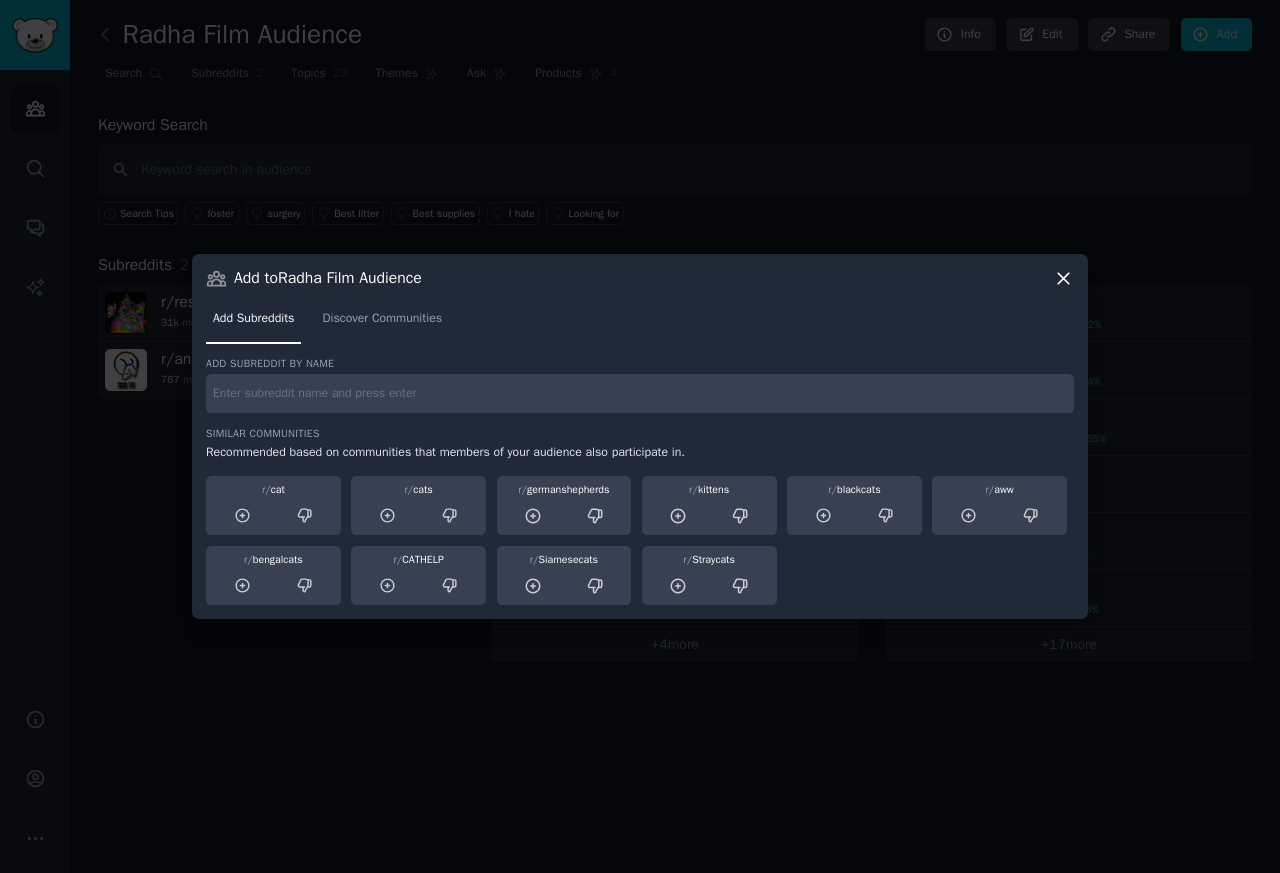 click at bounding box center (640, 393) 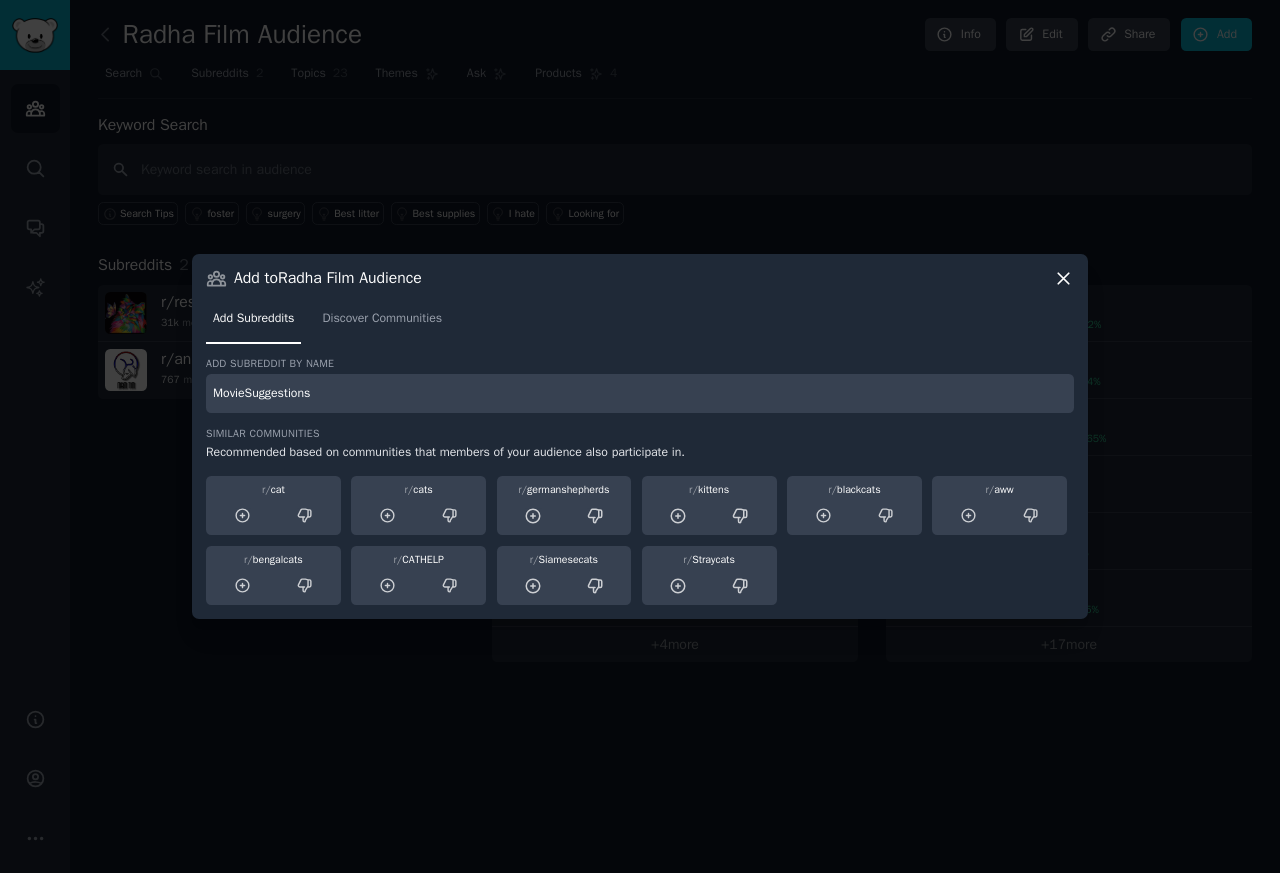 type on "MovieSuggestions" 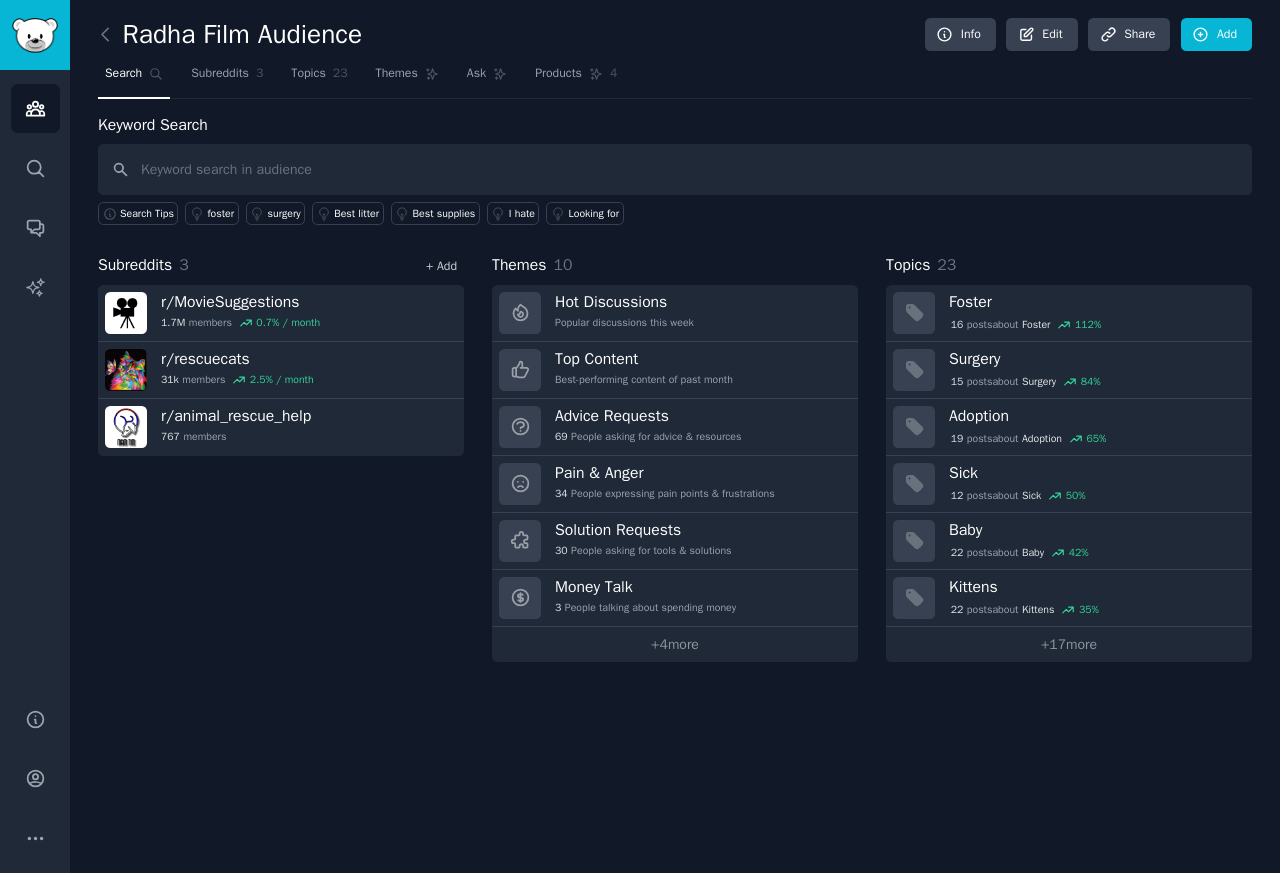 click on "+ Add" at bounding box center (441, 266) 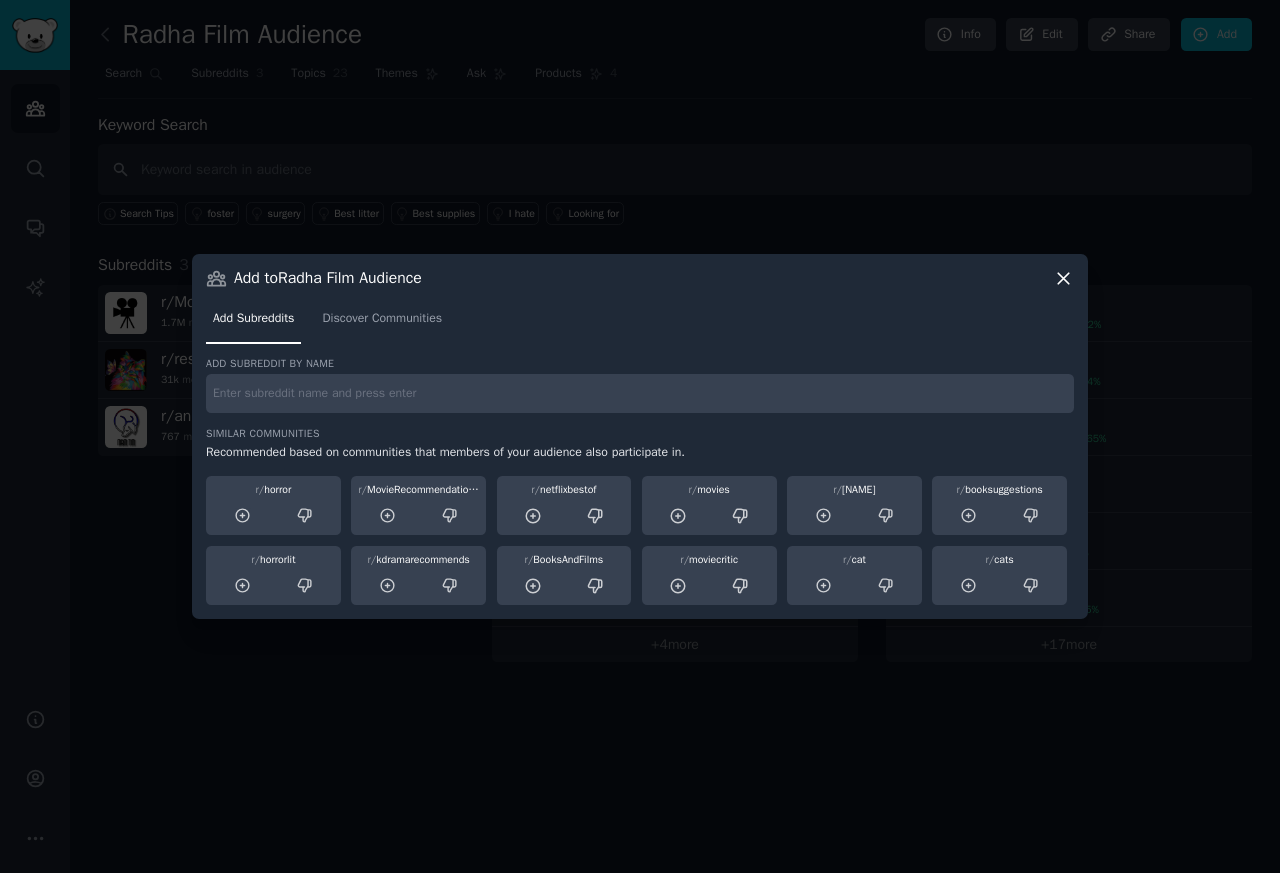 click on "Add subreddit by name Similar Communities Recommended based on communities that members of your audience also participate in. r/ horror r/ MovieRecommendations r/ netflixbestof r/ movies r/ televisionsuggestions r/ booksuggestions r/ horrorlit r/ kdramarecommends r/ BooksAndFilms r/ moviecritic r/ cat r/ cats" at bounding box center (640, 481) 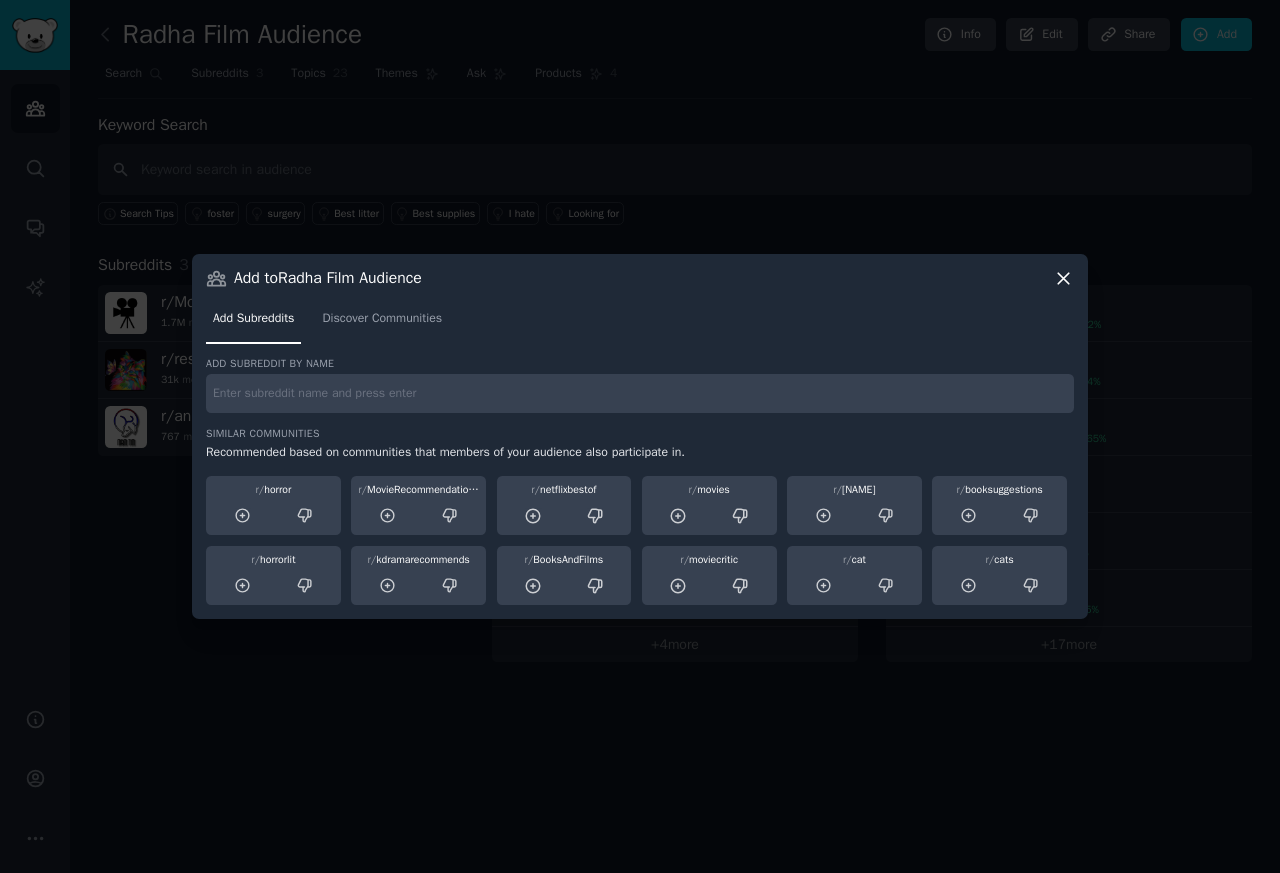click at bounding box center [640, 393] 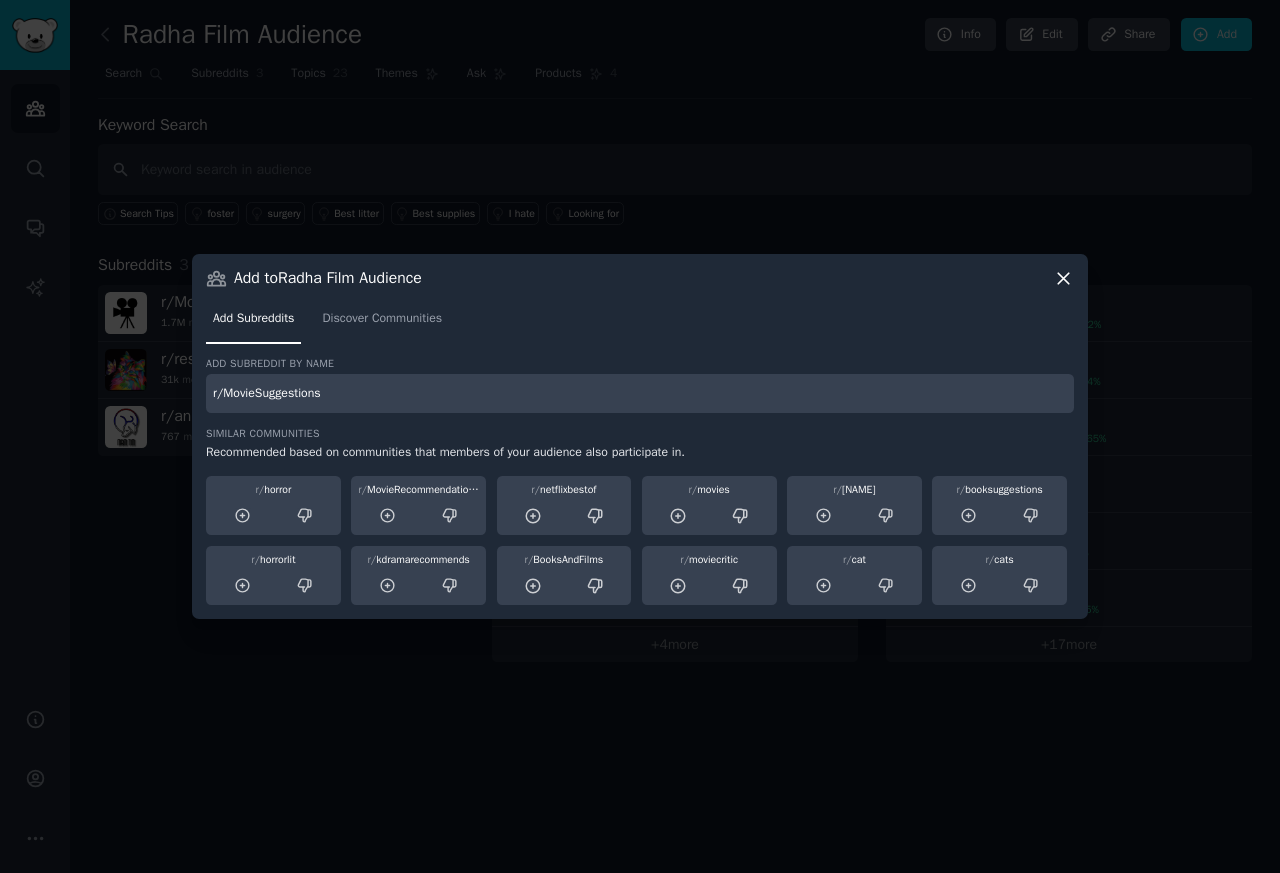 type on "r/MovieSuggestions" 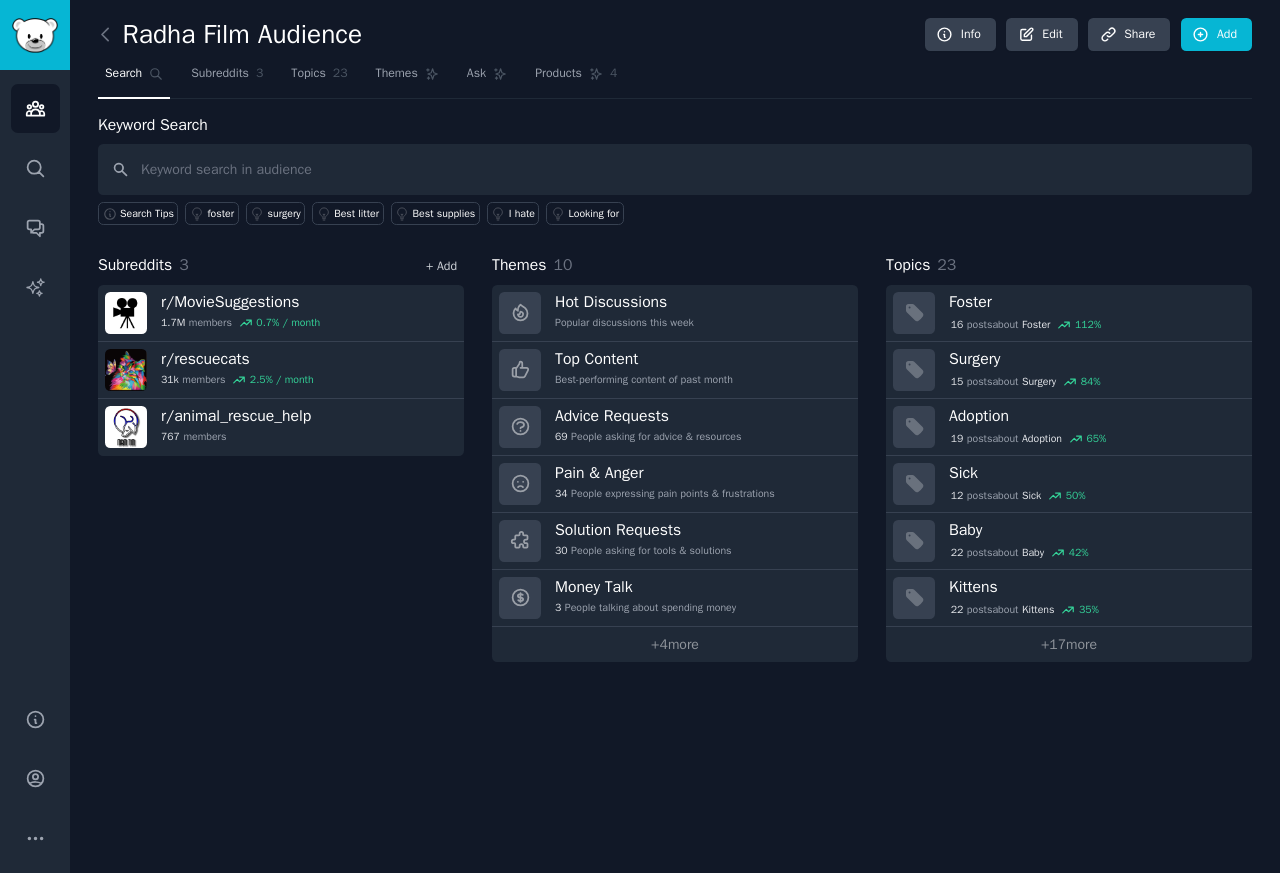 click on "+ Add" at bounding box center [441, 266] 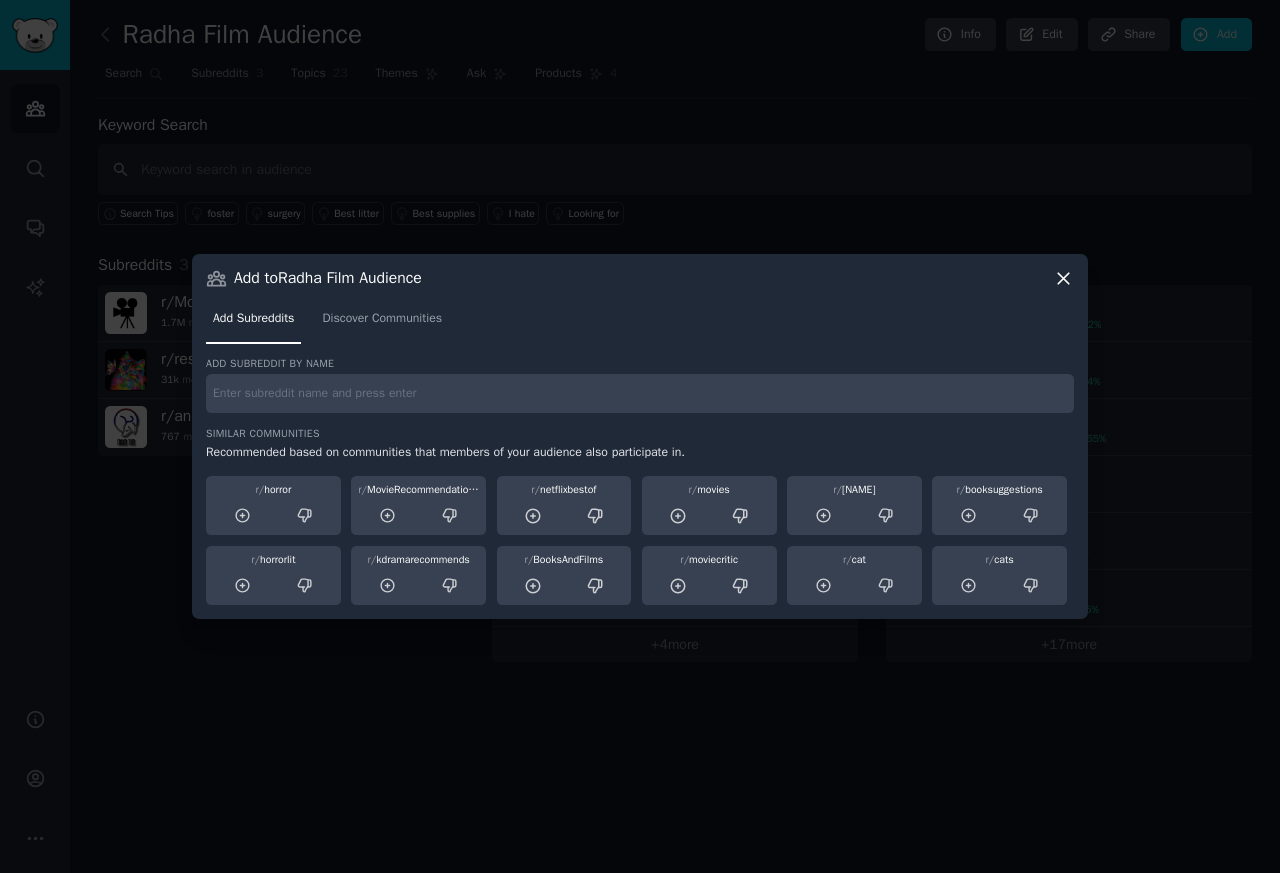 click on "Add subreddit by name Similar Communities Recommended based on communities that members of your audience also participate in. r/ horror r/ MovieRecommendations r/ netflixbestof r/ movies r/ televisionsuggestions r/ booksuggestions r/ horrorlit r/ kdramarecommends r/ BooksAndFilms r/ moviecritic r/ cat r/ cats" at bounding box center (640, 481) 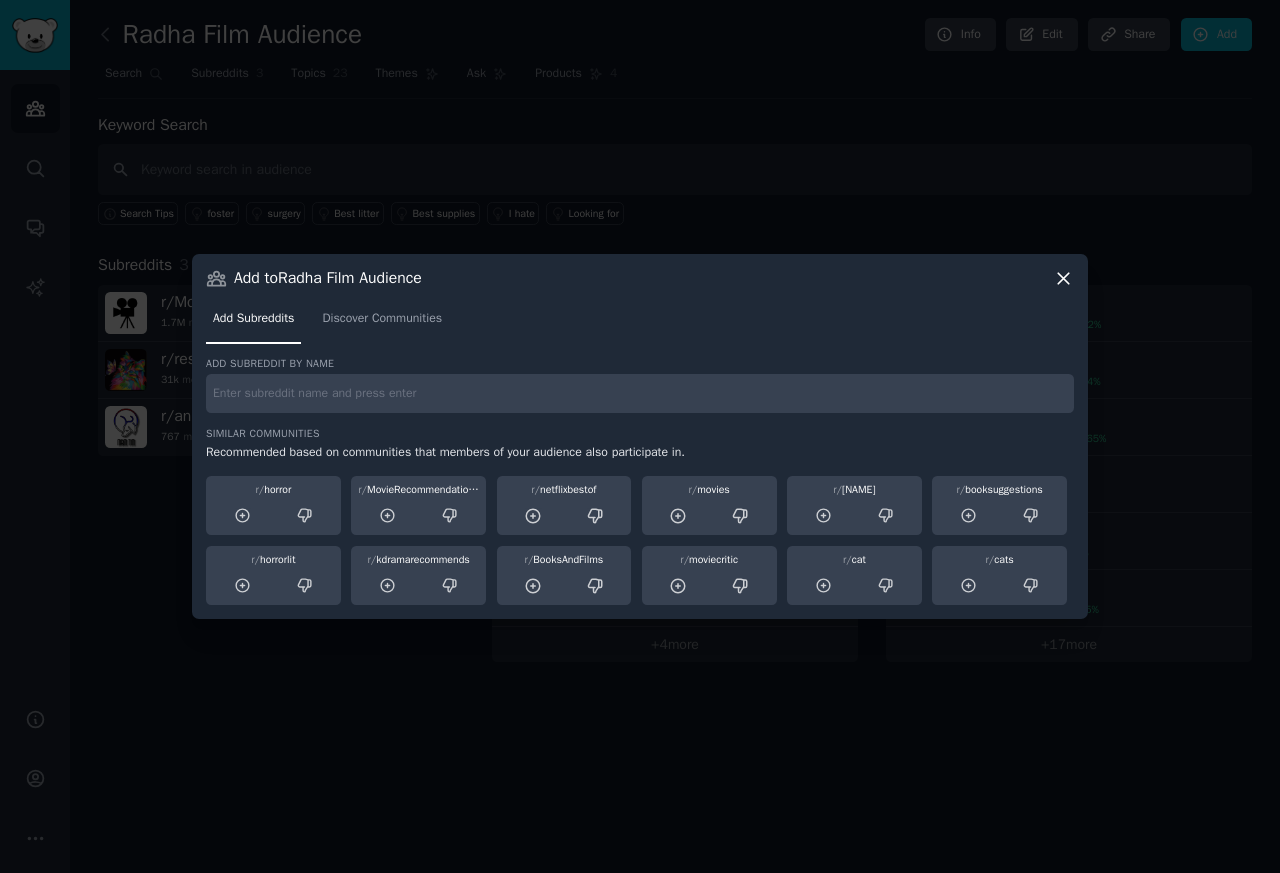 click at bounding box center [640, 393] 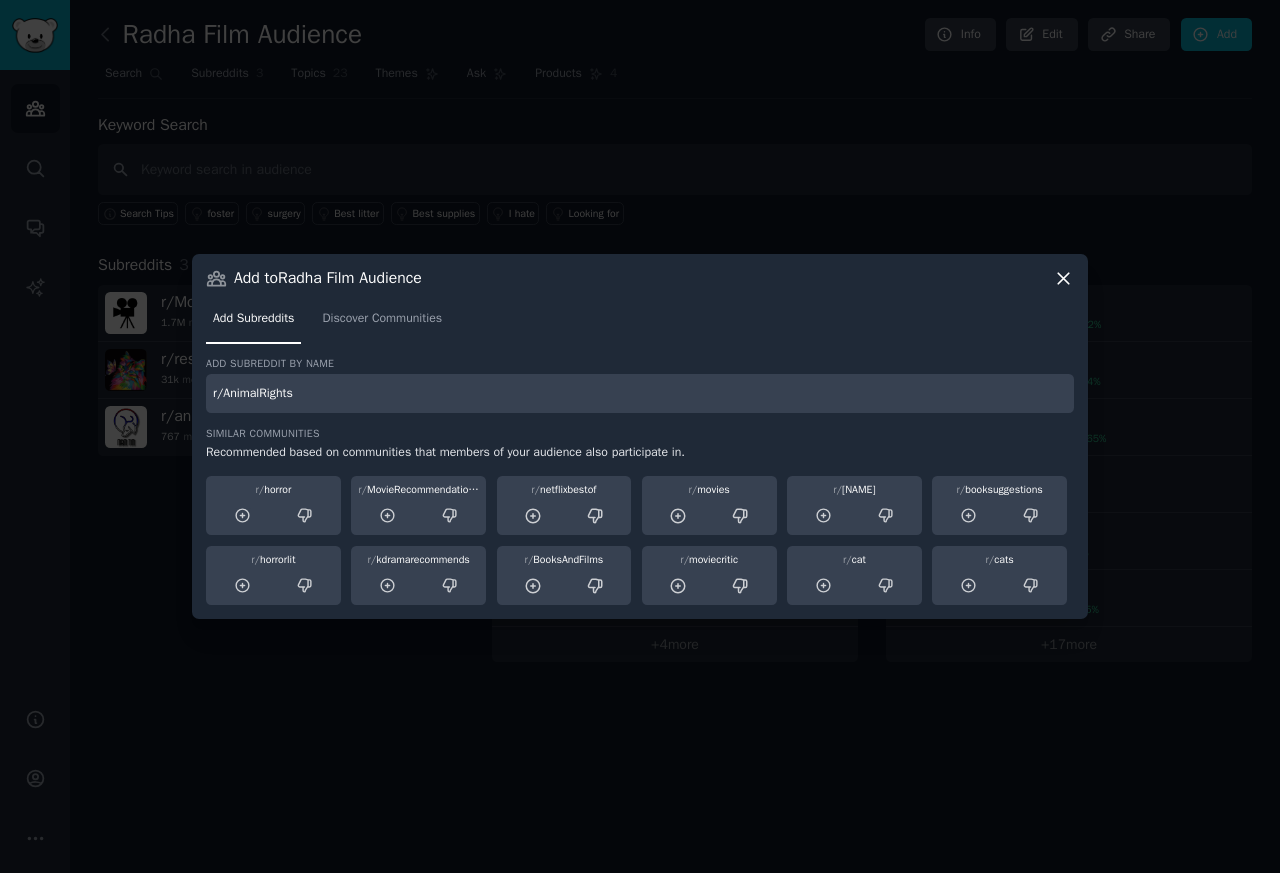 type on "r/AnimalRights" 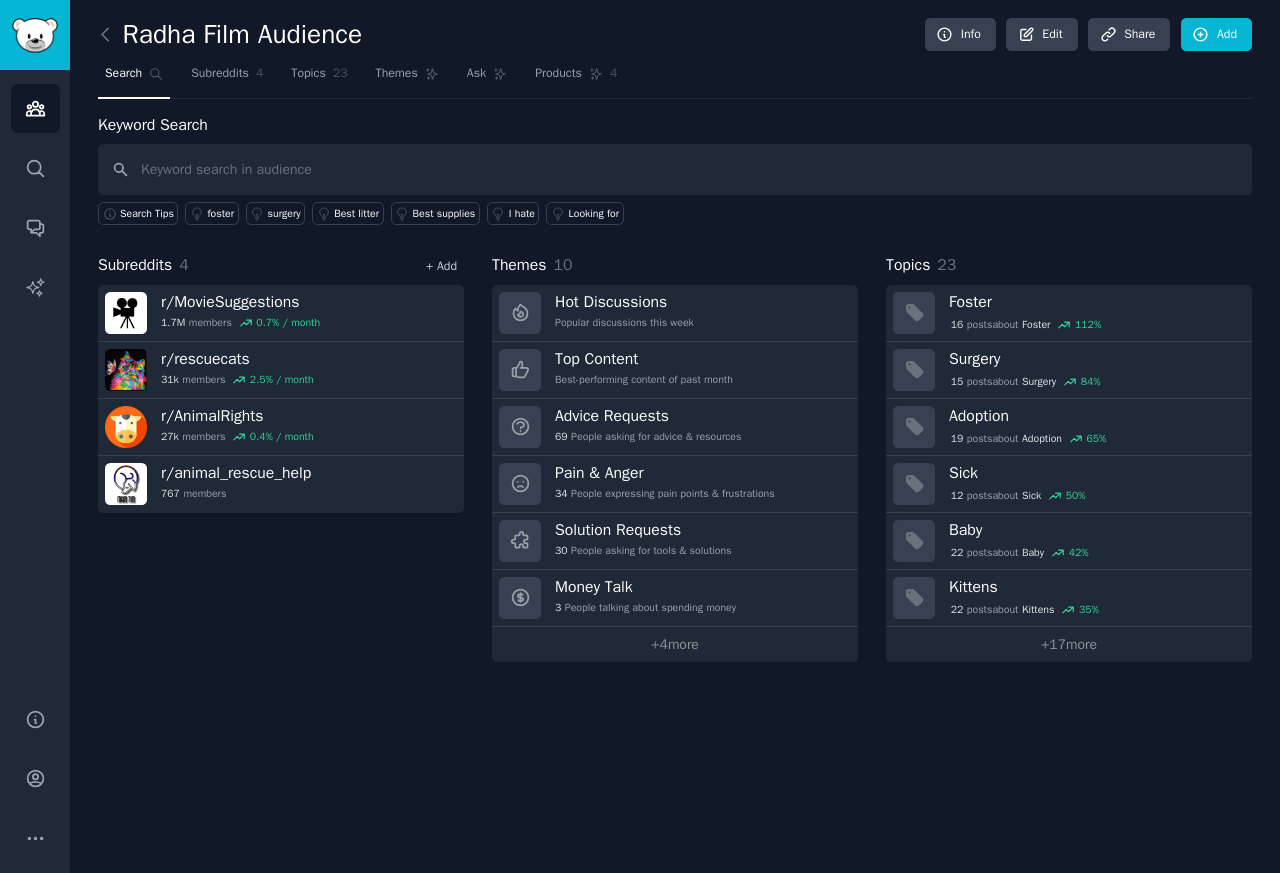 click on "+ Add" at bounding box center (441, 266) 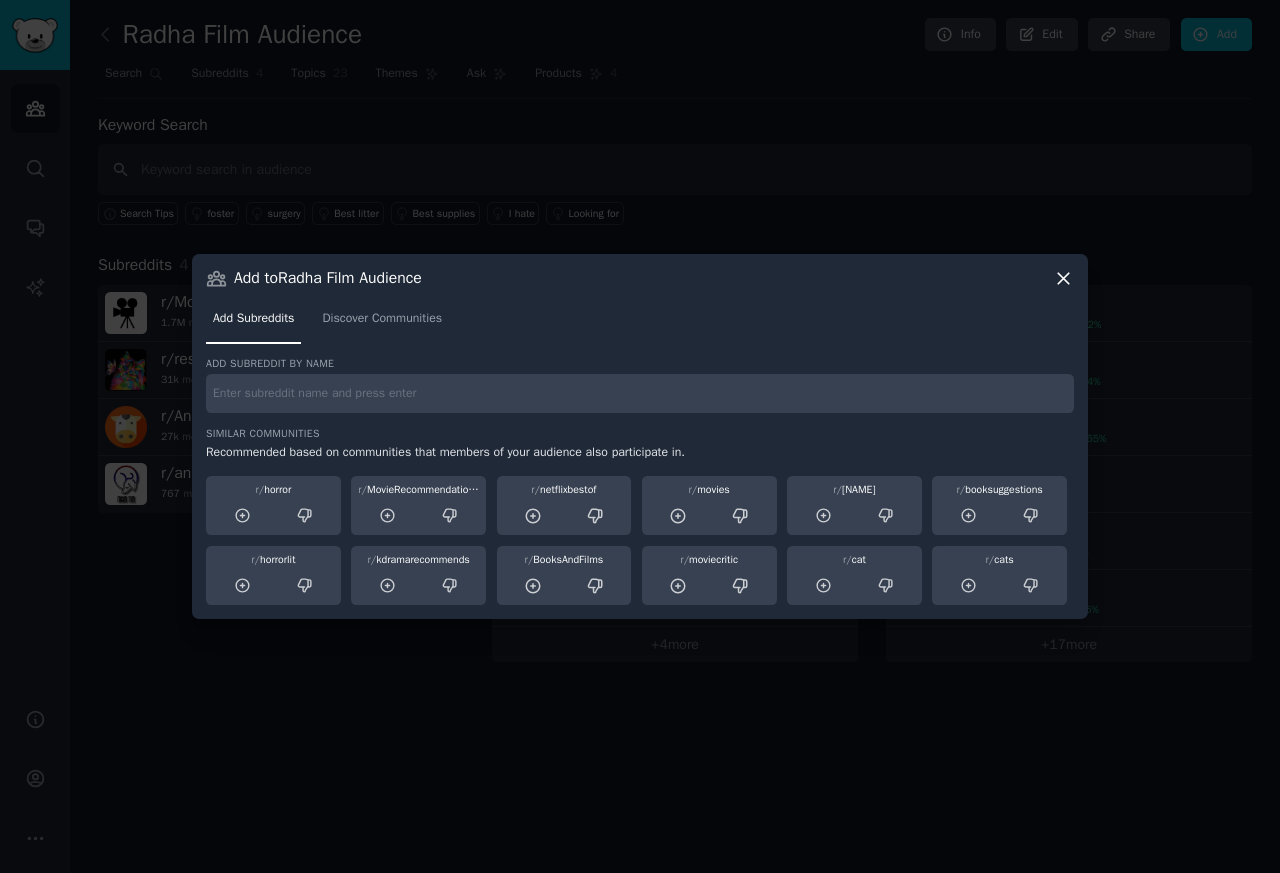 click at bounding box center (640, 393) 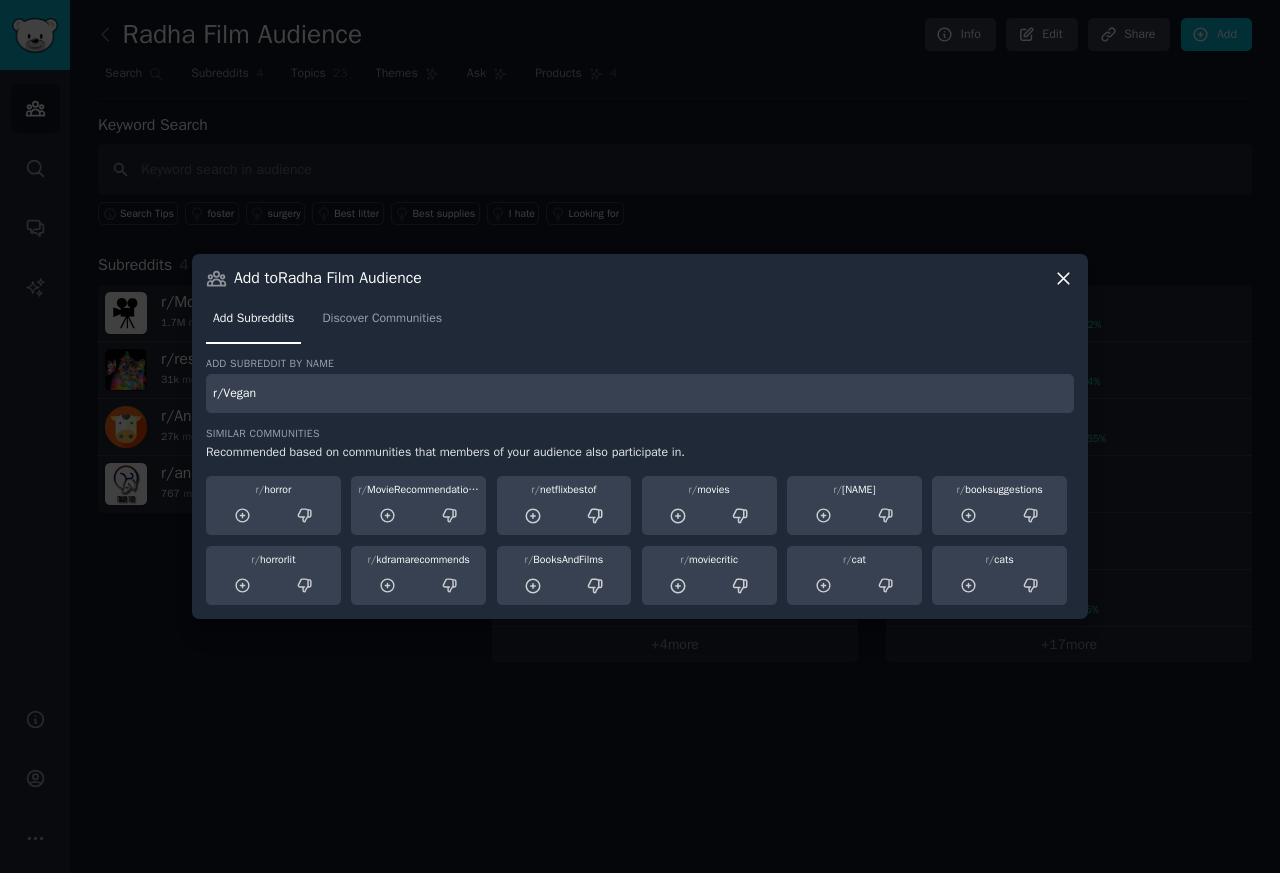 type on "r/Vegan" 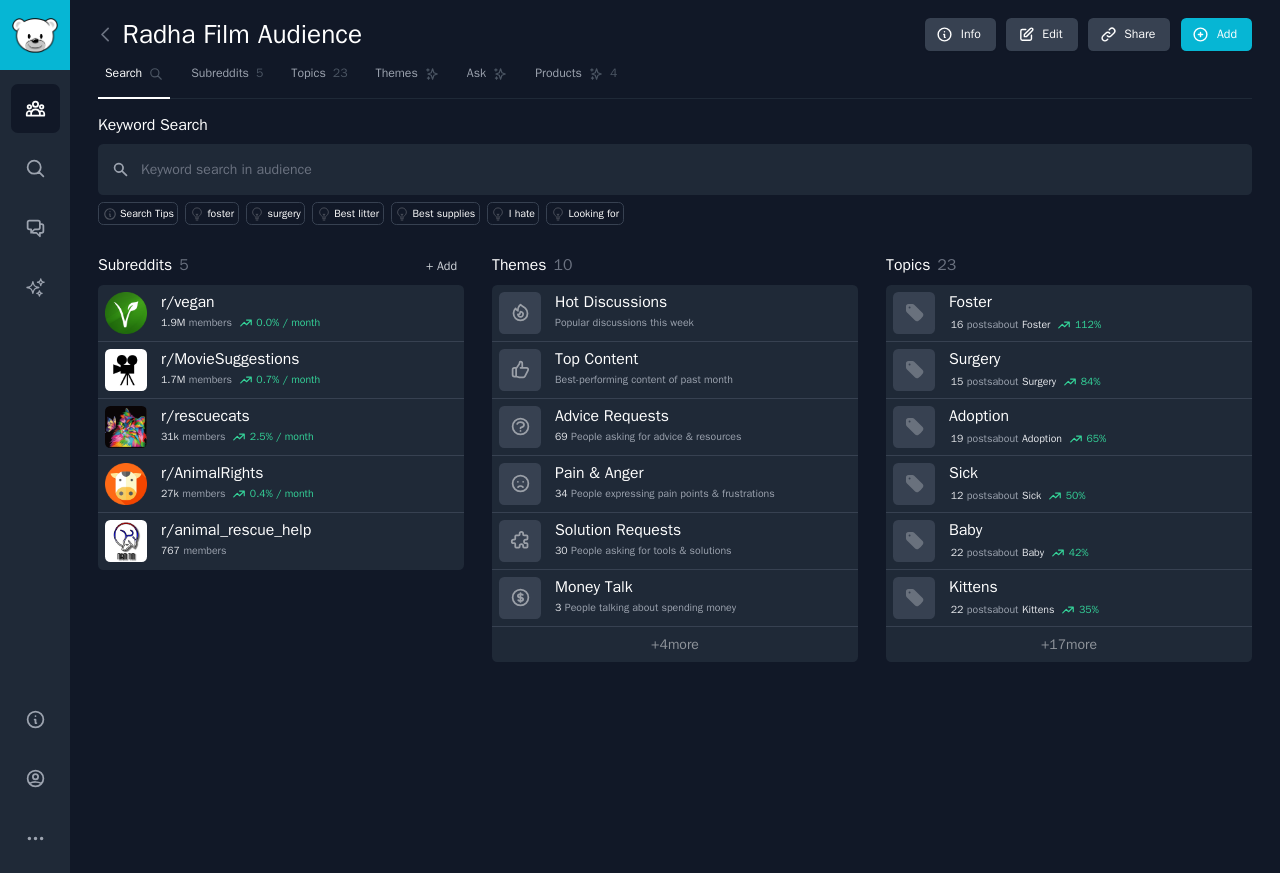 click on "+ Add" at bounding box center (441, 266) 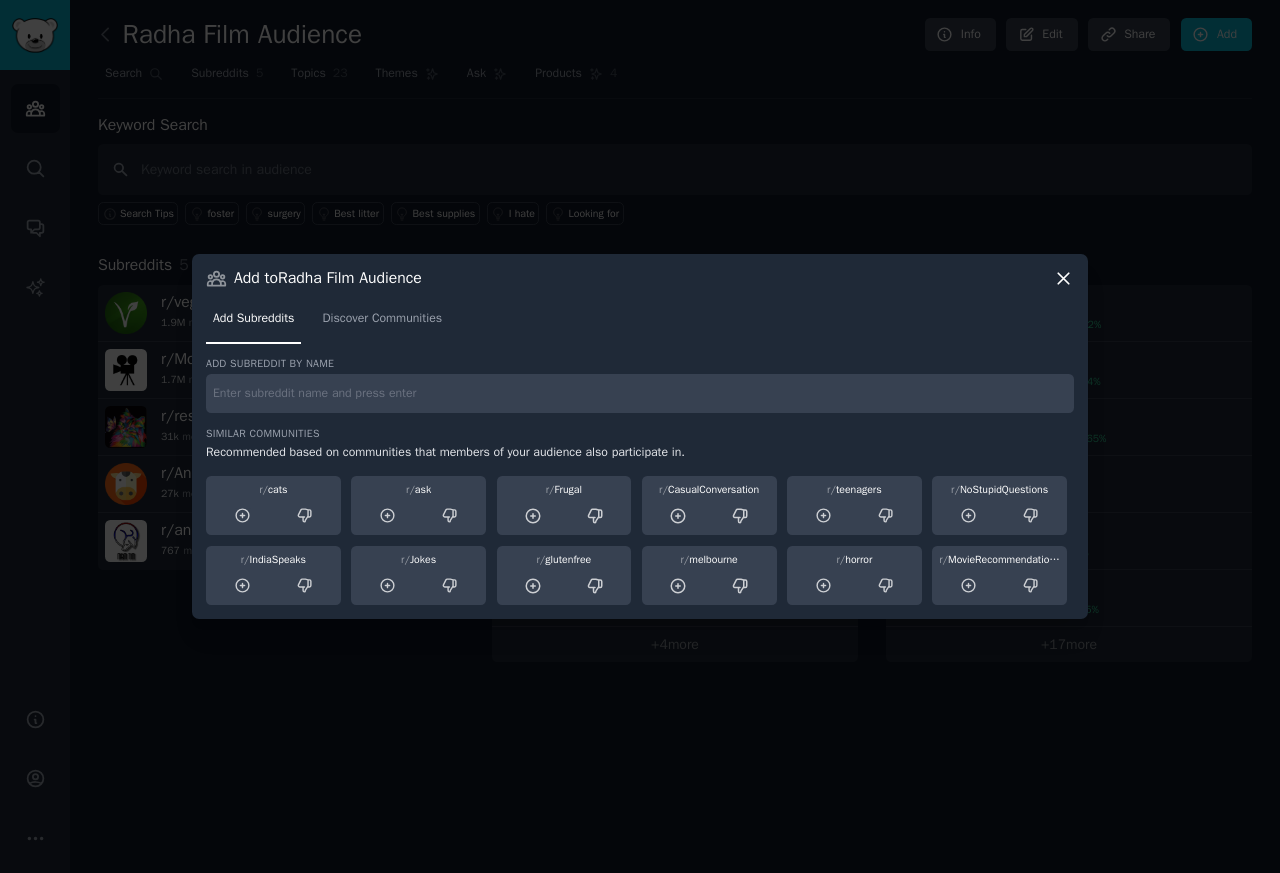 click on "Add subreddit by name Similar Communities Recommended based on communities that members of your audience also participate in. r/ cats r/ ask r/ Frugal r/ CasualConversation r/ teenagers r/ NoStupidQuestions r/ IndiaSpeaks r/ Jokes r/ glutenfree r/ melbourne r/ horror r/ MovieRecommendations" at bounding box center [640, 481] 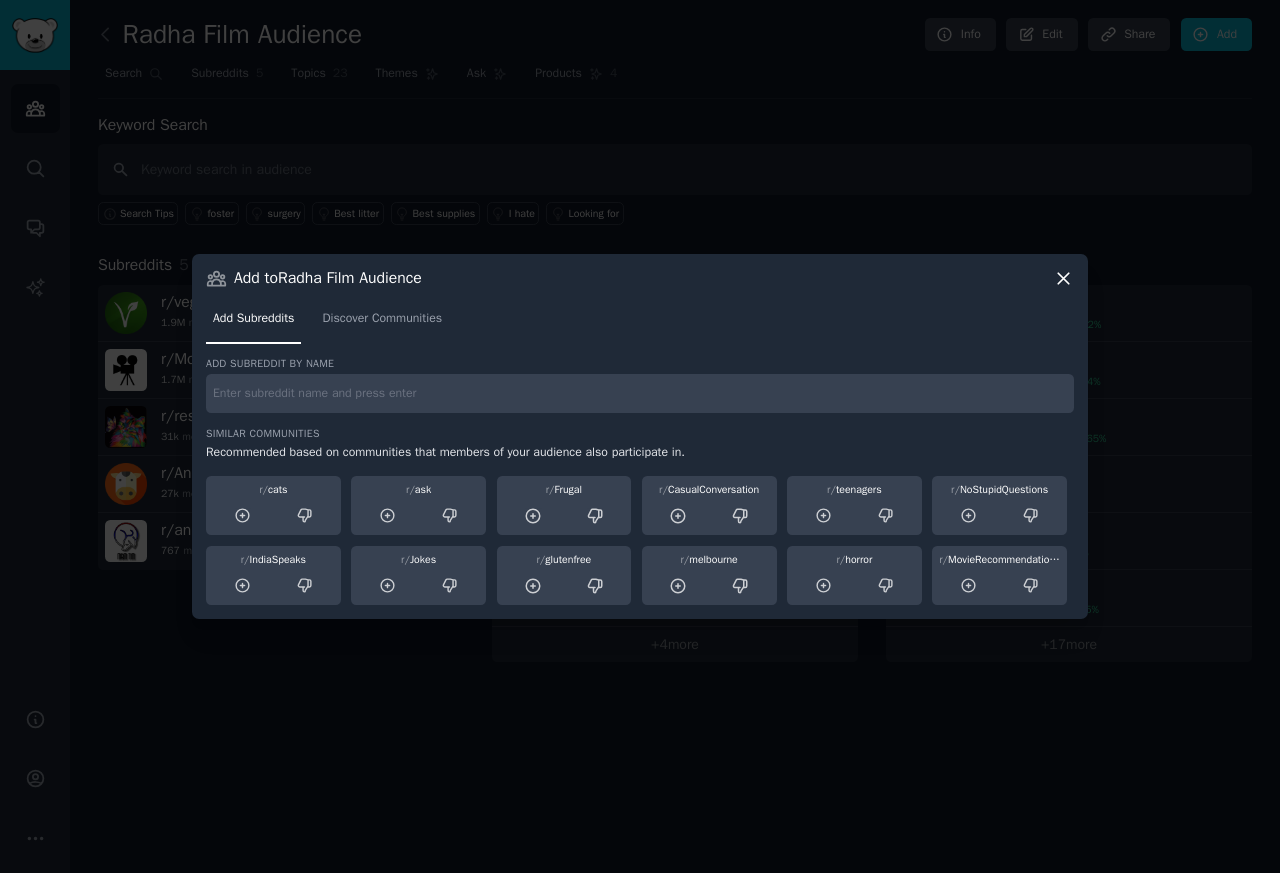 click at bounding box center [640, 393] 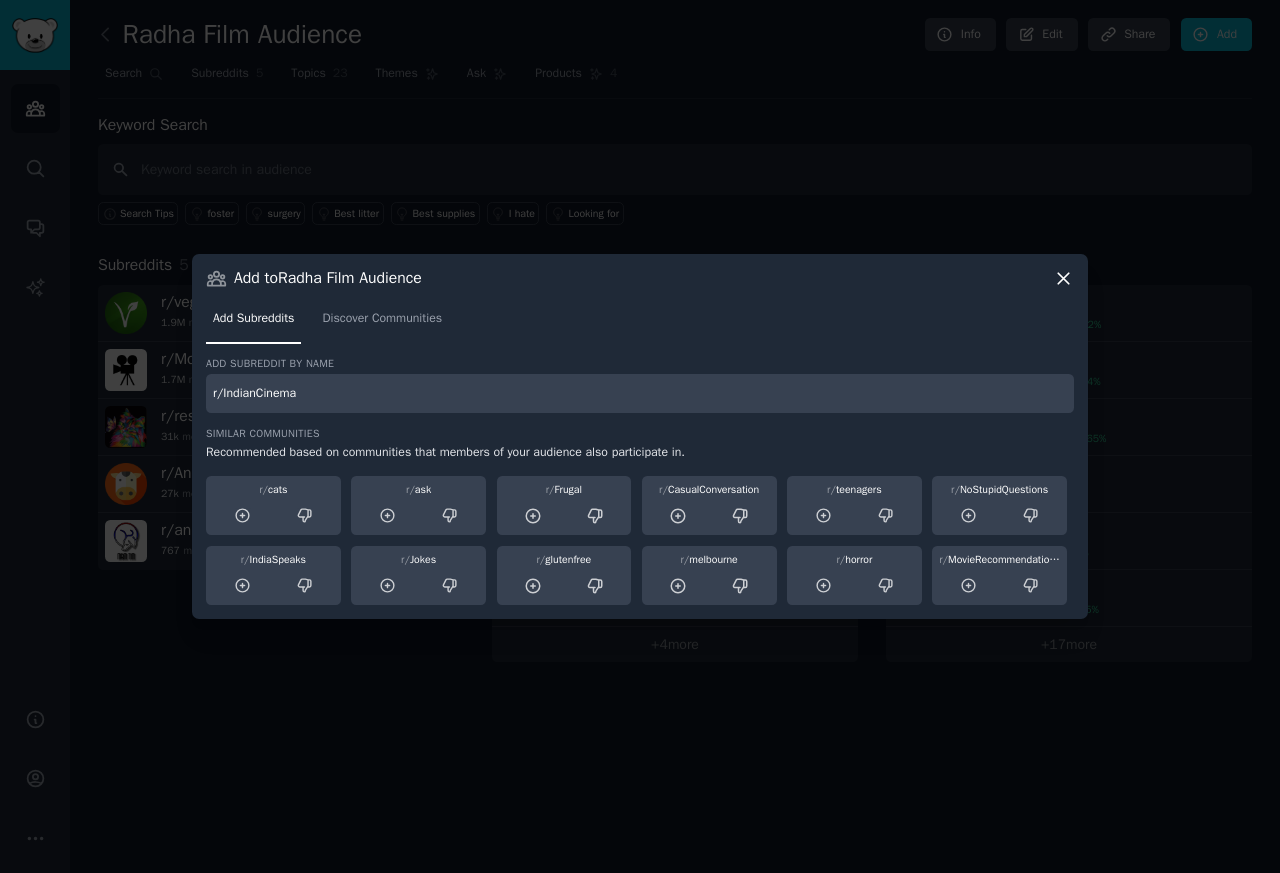 type on "r/IndianCinema" 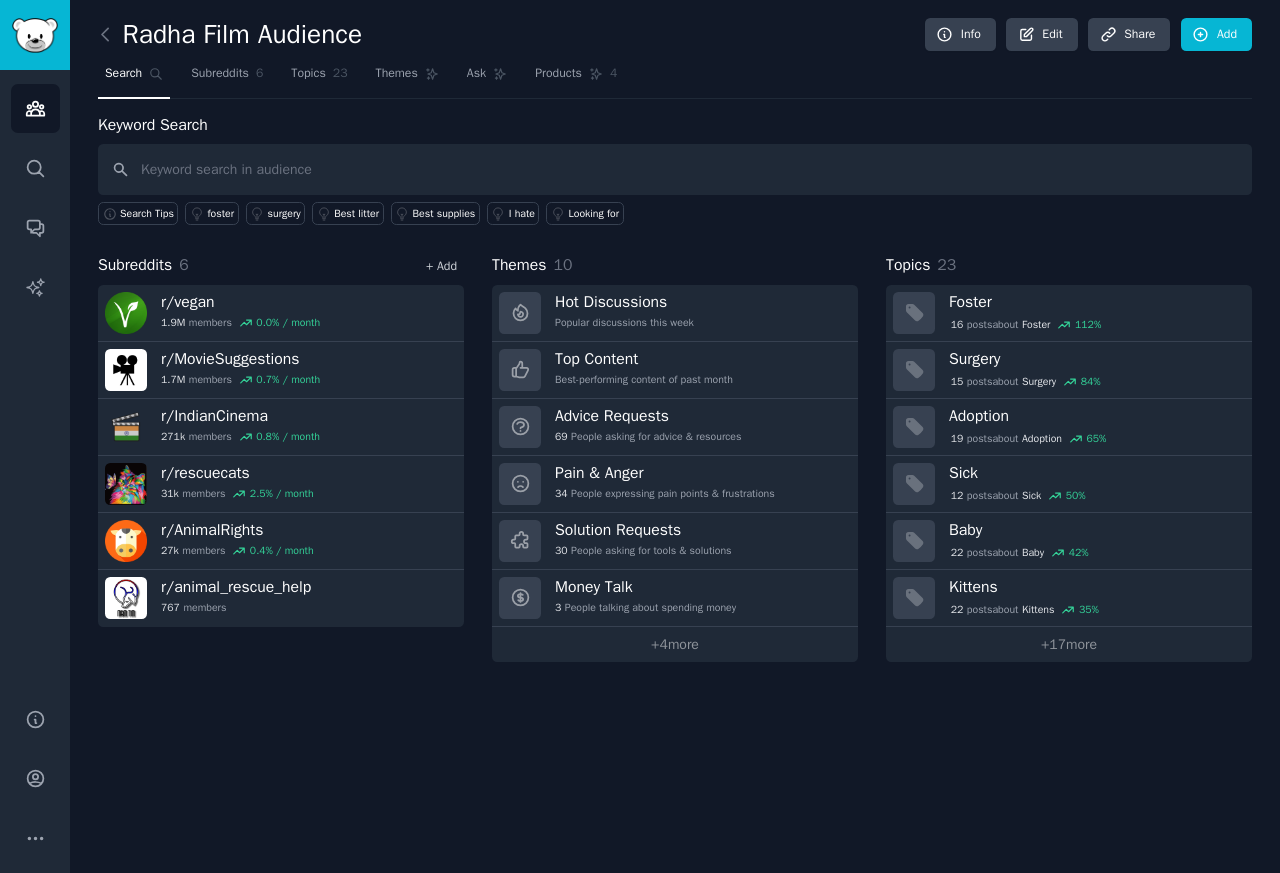 click on "+ Add" at bounding box center [441, 266] 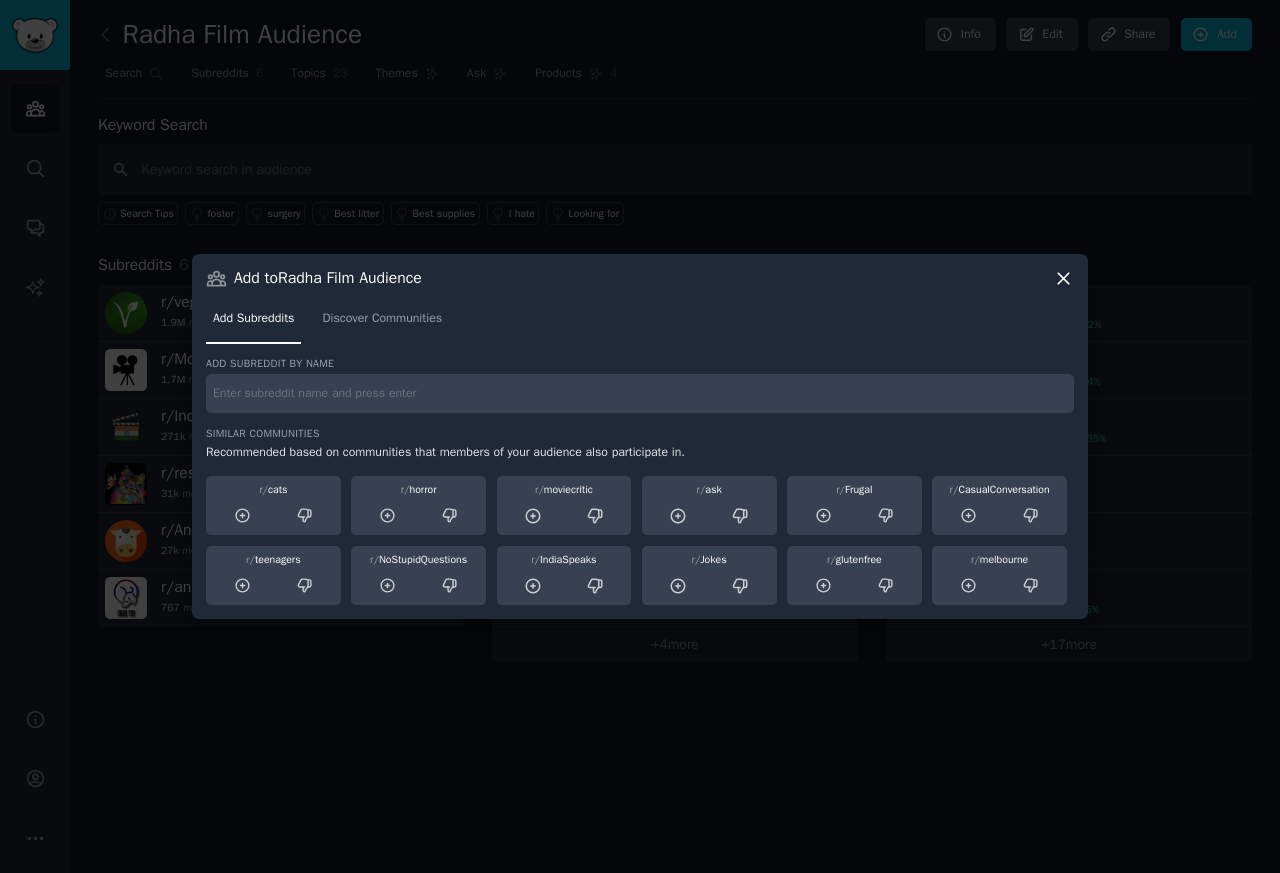 click on "Add Subreddits Discover Communities" at bounding box center [640, 323] 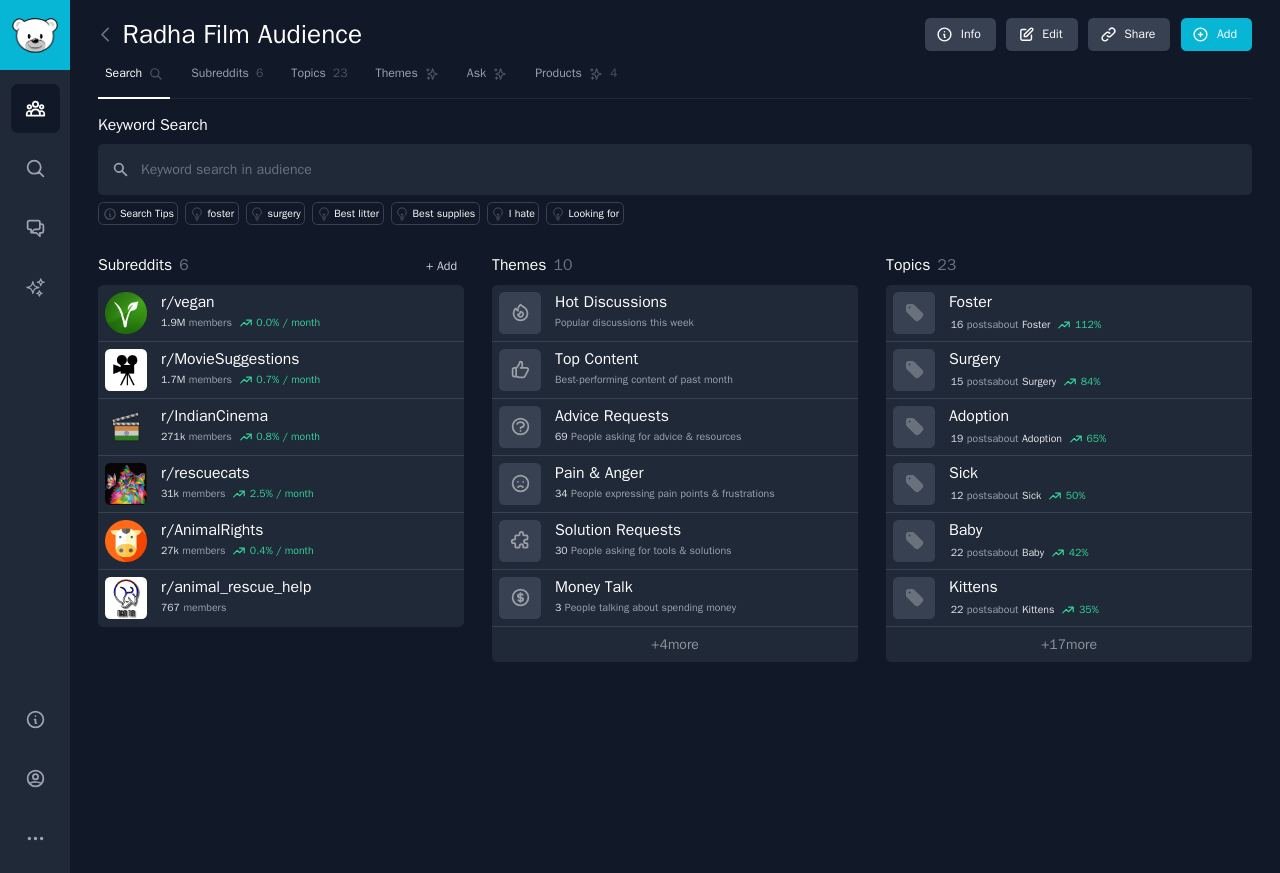 click on "+ Add" at bounding box center [441, 266] 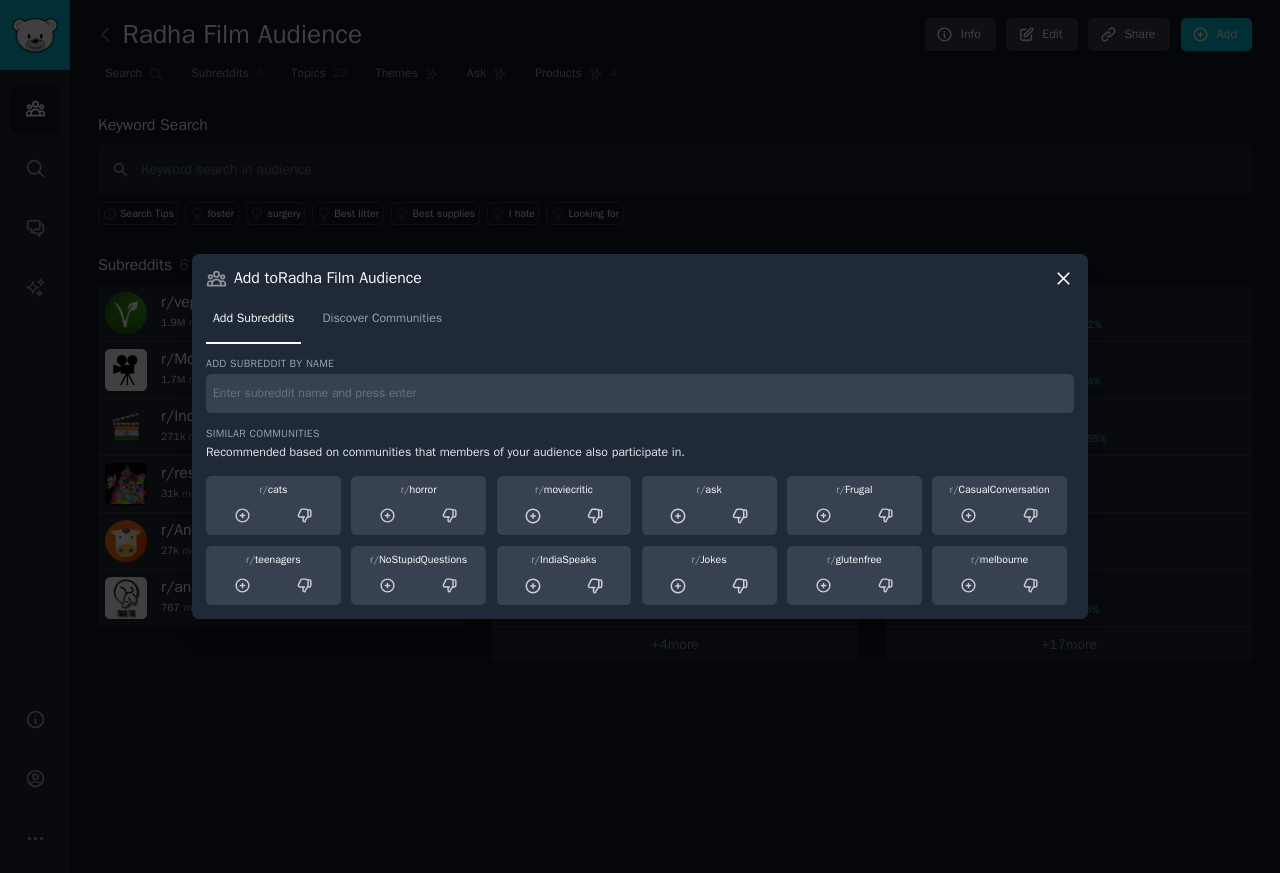 click on "Add subreddit by name Similar Communities Recommended based on communities that members of your audience also participate in. r/ cats r/ horror r/ moviecritic r/ ask r/ Frugal r/ CasualConversation r/ teenagers r/ NoStupidQuestions r/ IndiaSpeaks r/ Jokes r/ glutenfree r/ melbourne" at bounding box center (640, 481) 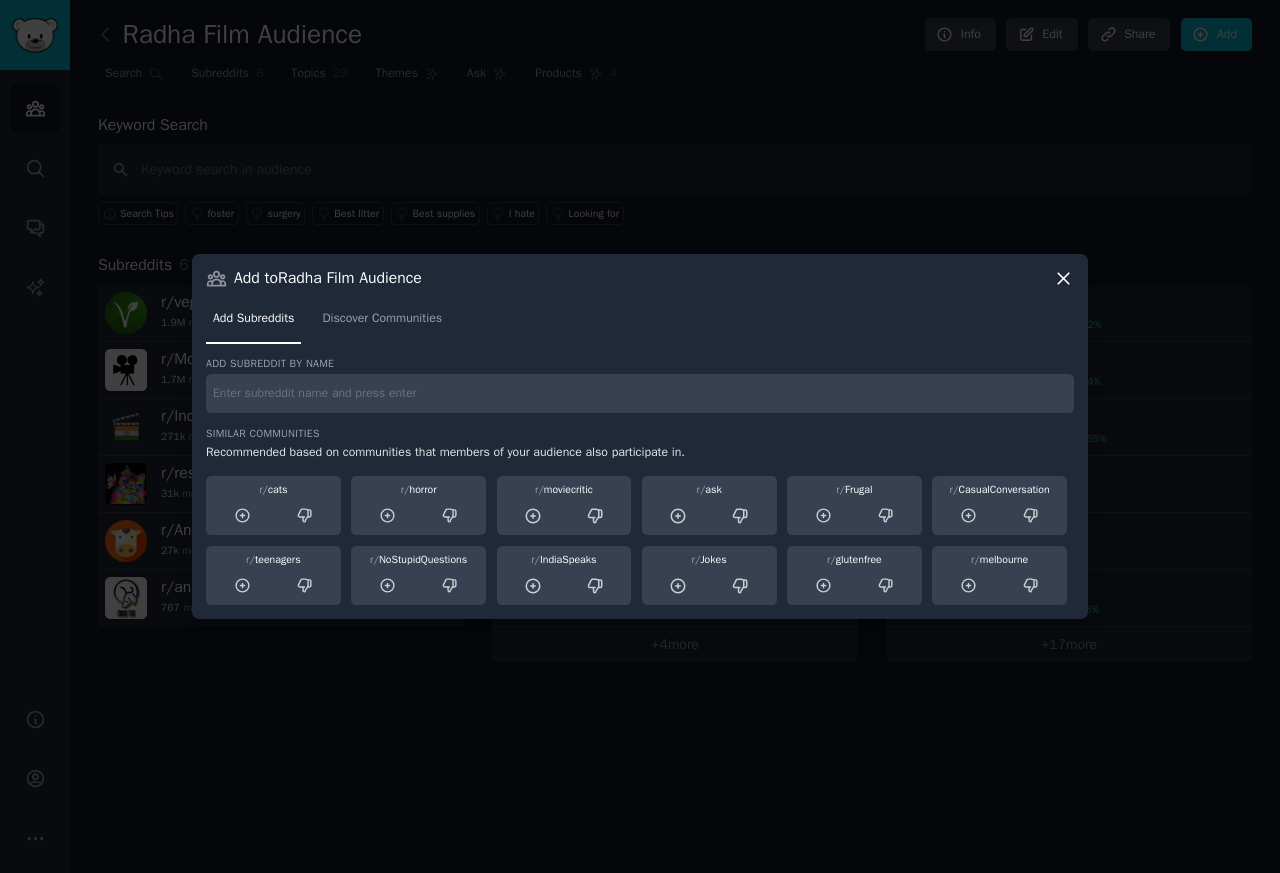 click at bounding box center [640, 393] 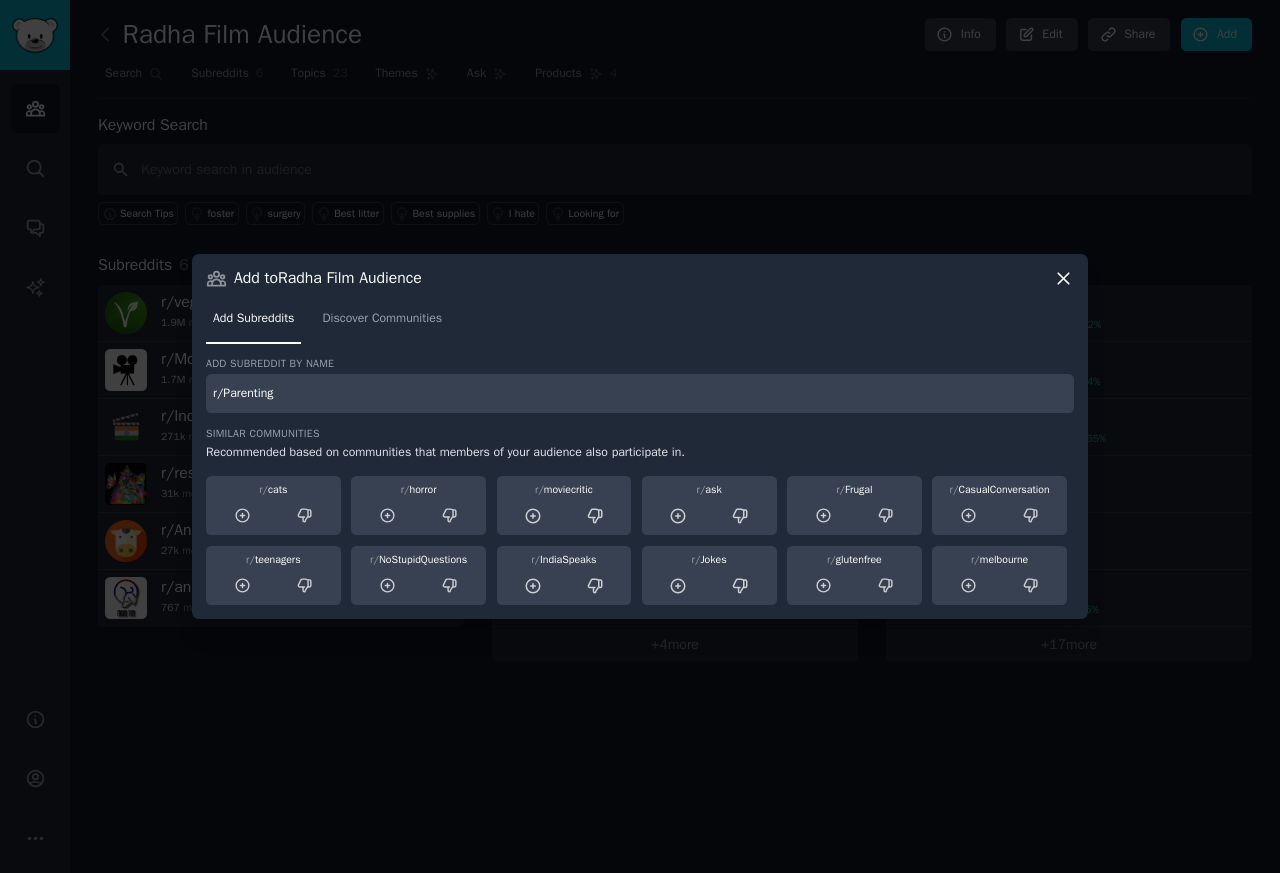 type on "r/Parenting" 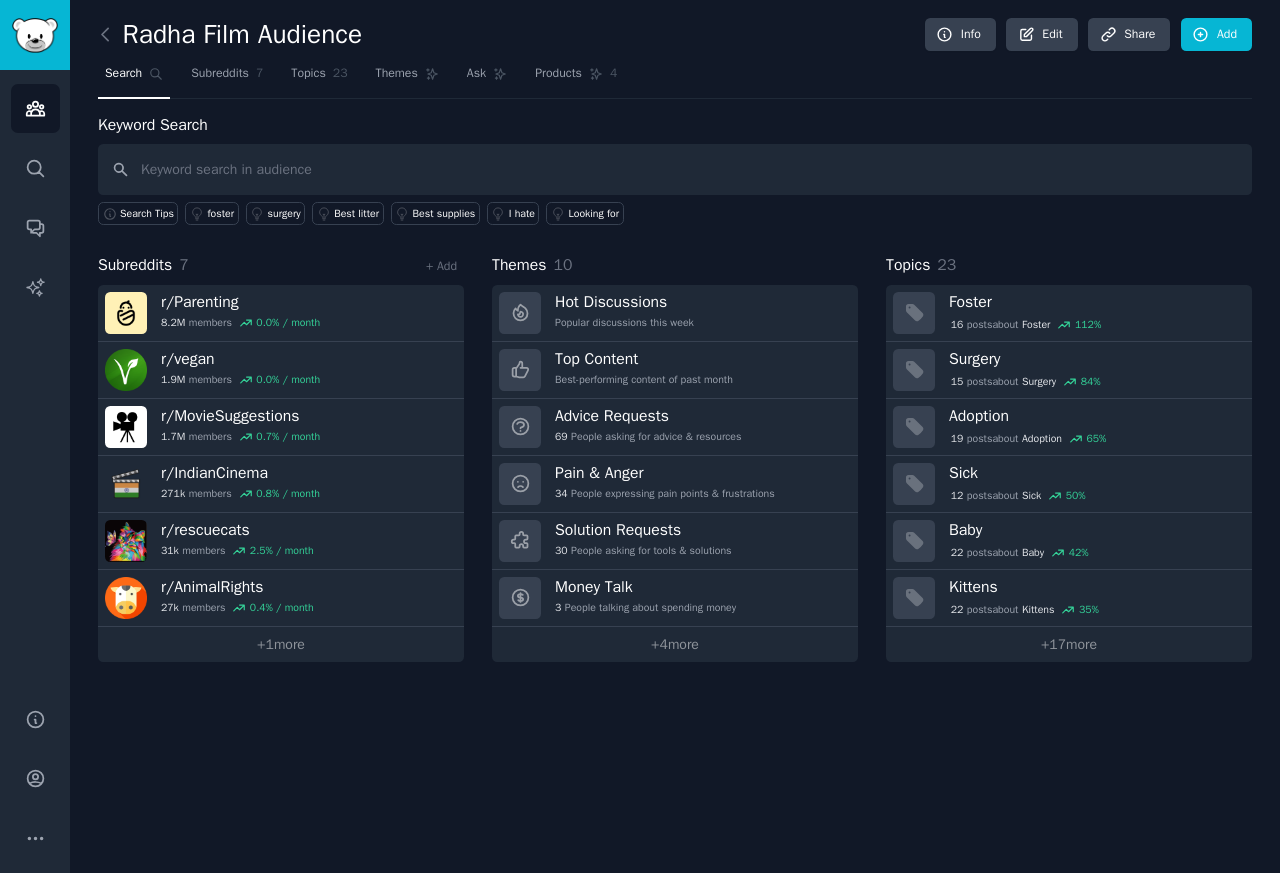 click on "+ Add" at bounding box center (441, 266) 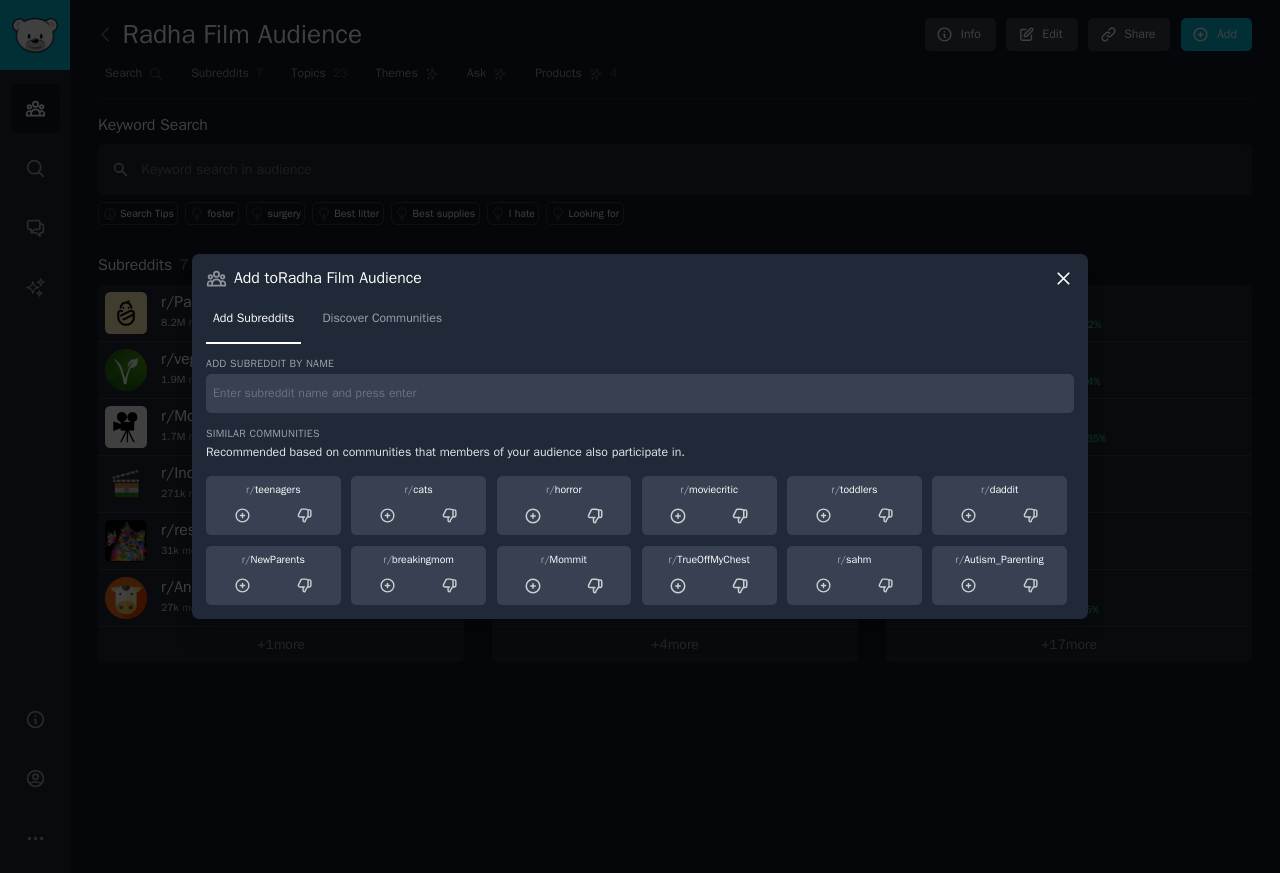 click on "Add Subreddits Discover Communities" at bounding box center (640, 323) 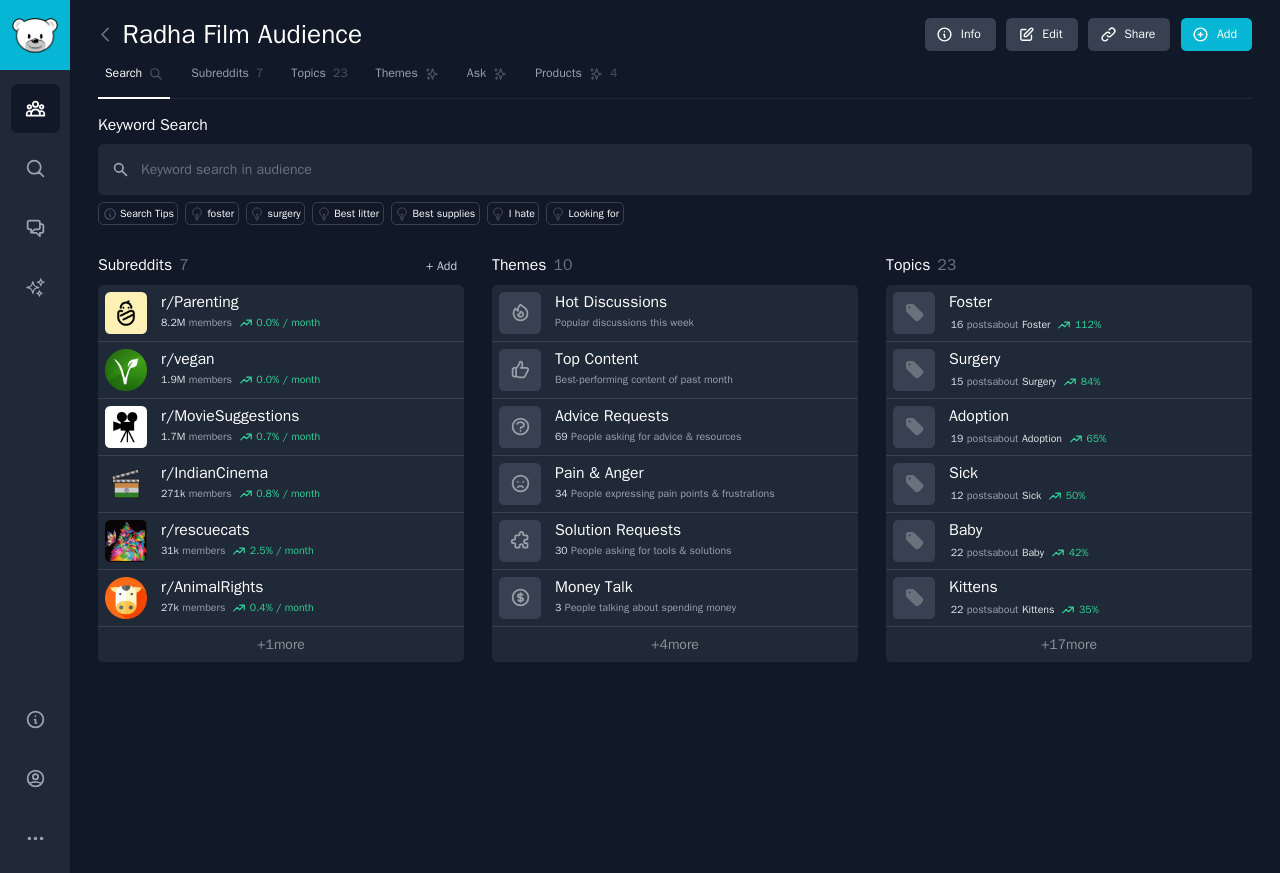 click on "+ Add" at bounding box center (441, 266) 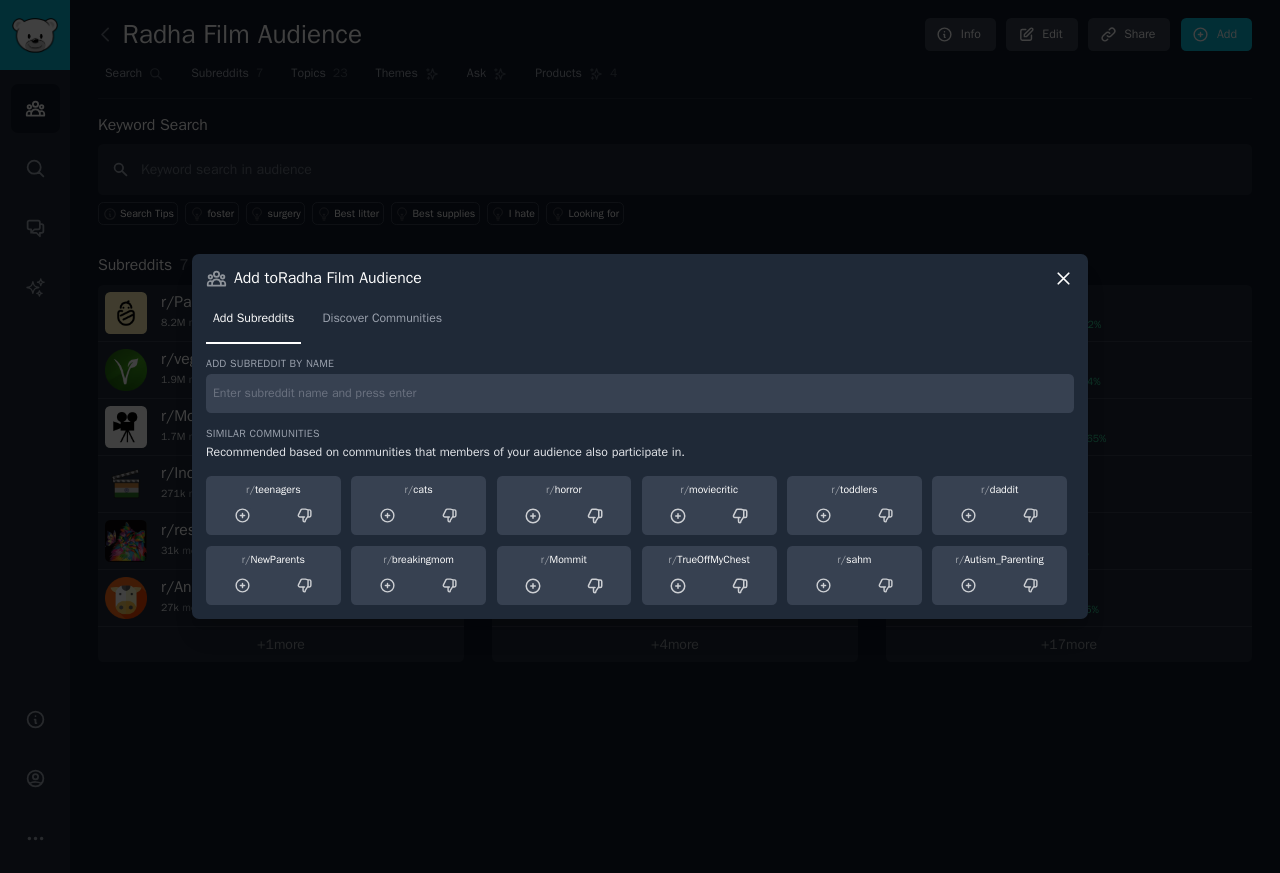 click on "Add subreddit by name Similar Communities Recommended based on communities that members of your audience also participate in. r/ teenagers r/ cats r/ horror r/ moviecritic r/ toddlers r/ daddit r/ NewParents r/ breakingmom r/ Mommit r/ TrueOffMyChest r/ sahm r/ Autism_Parenting" at bounding box center (640, 481) 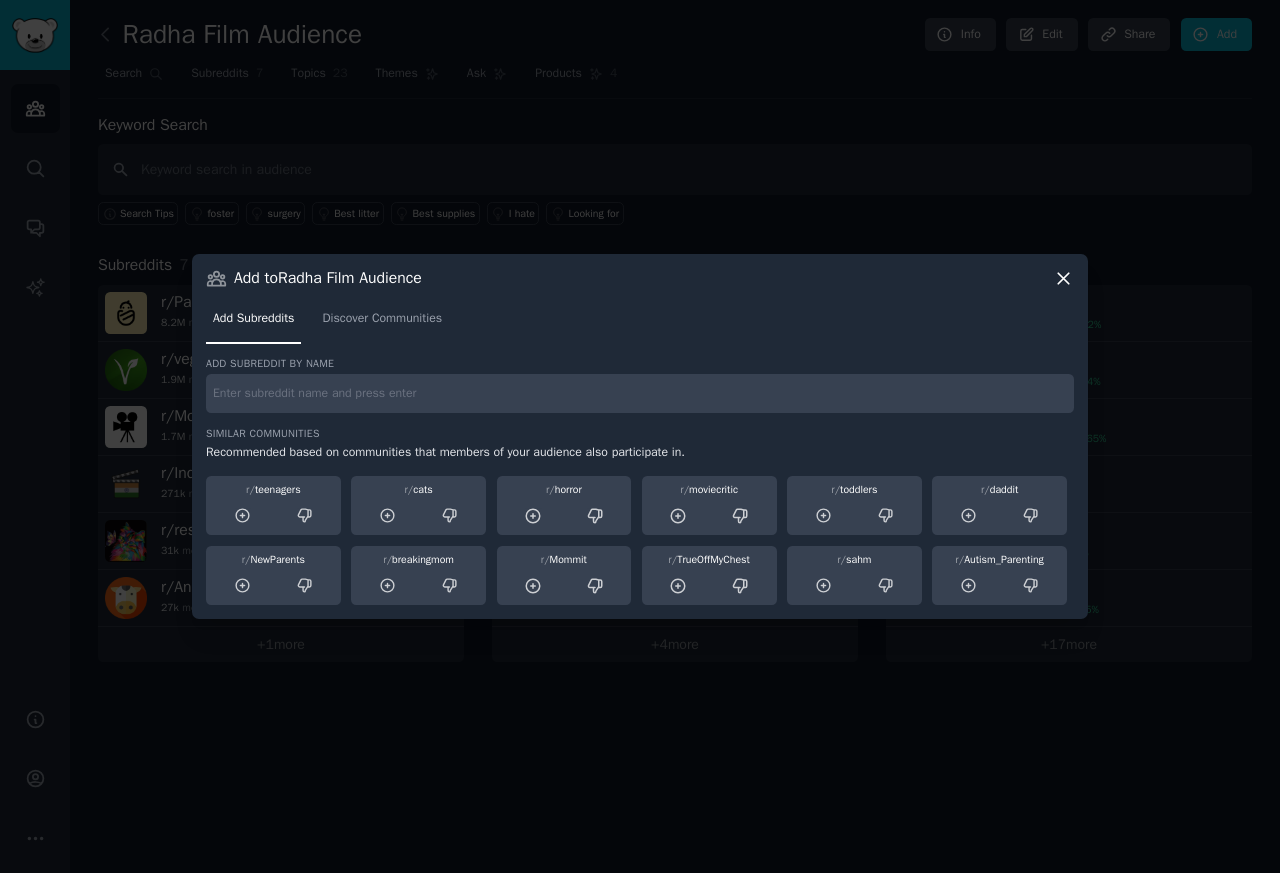 click at bounding box center [640, 393] 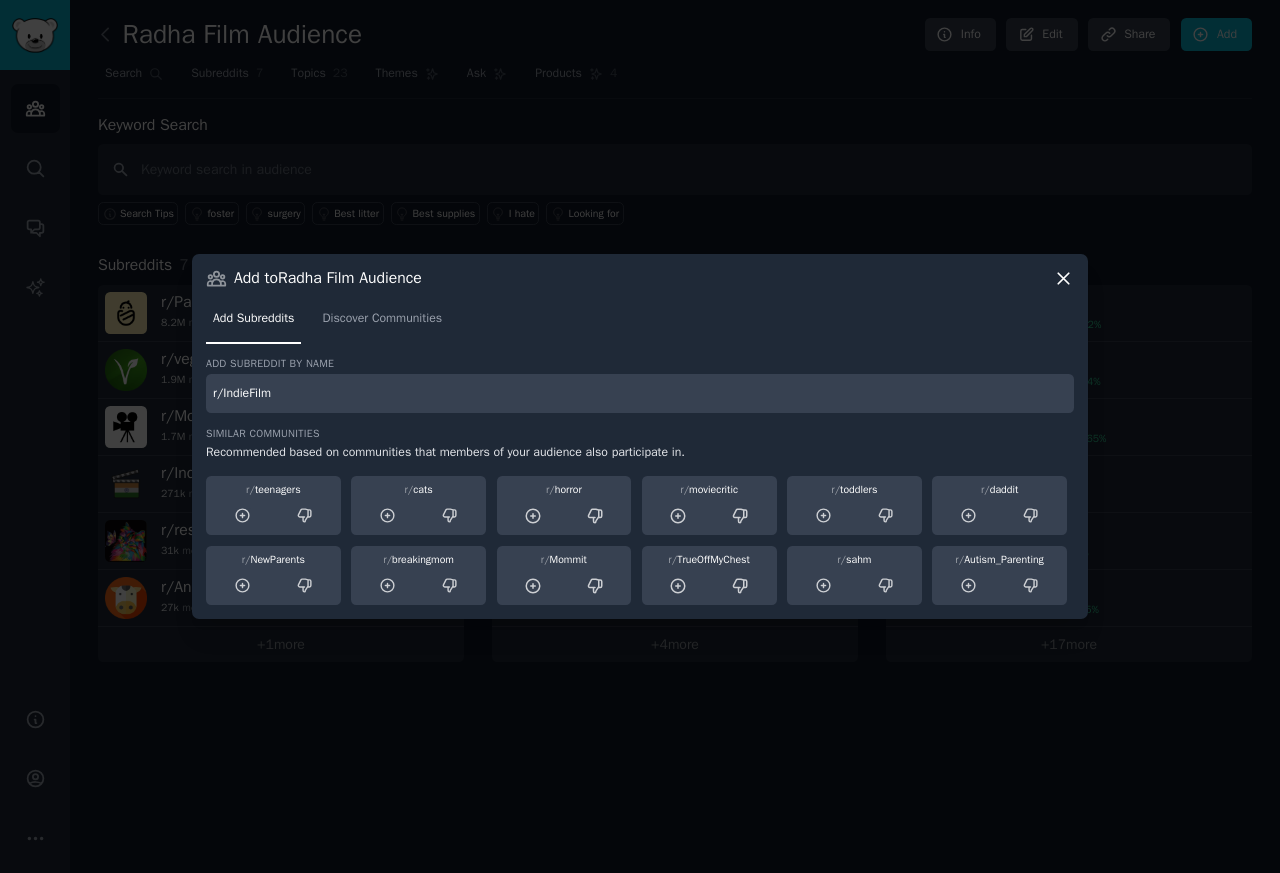 type on "r/IndieFilm" 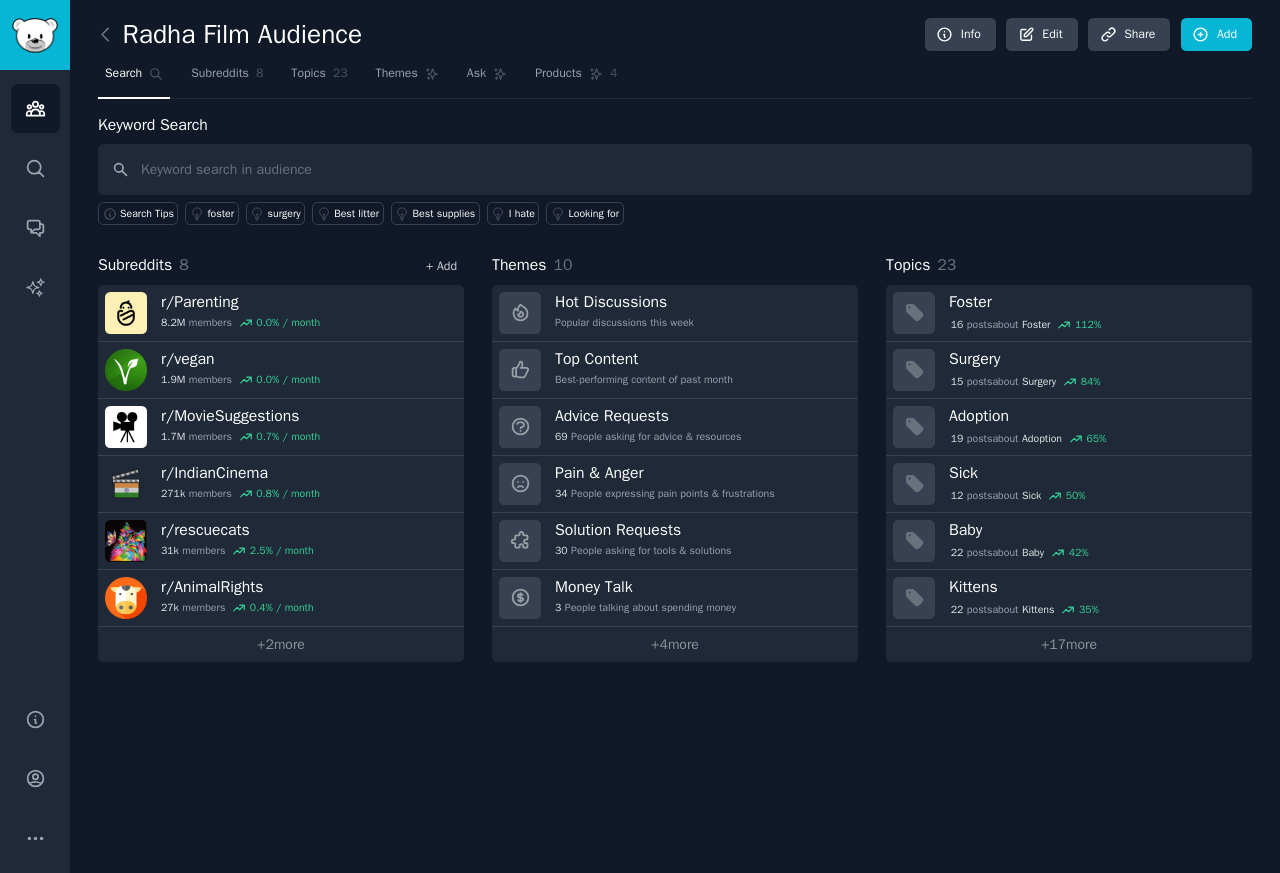 click on "+ Add" at bounding box center [441, 266] 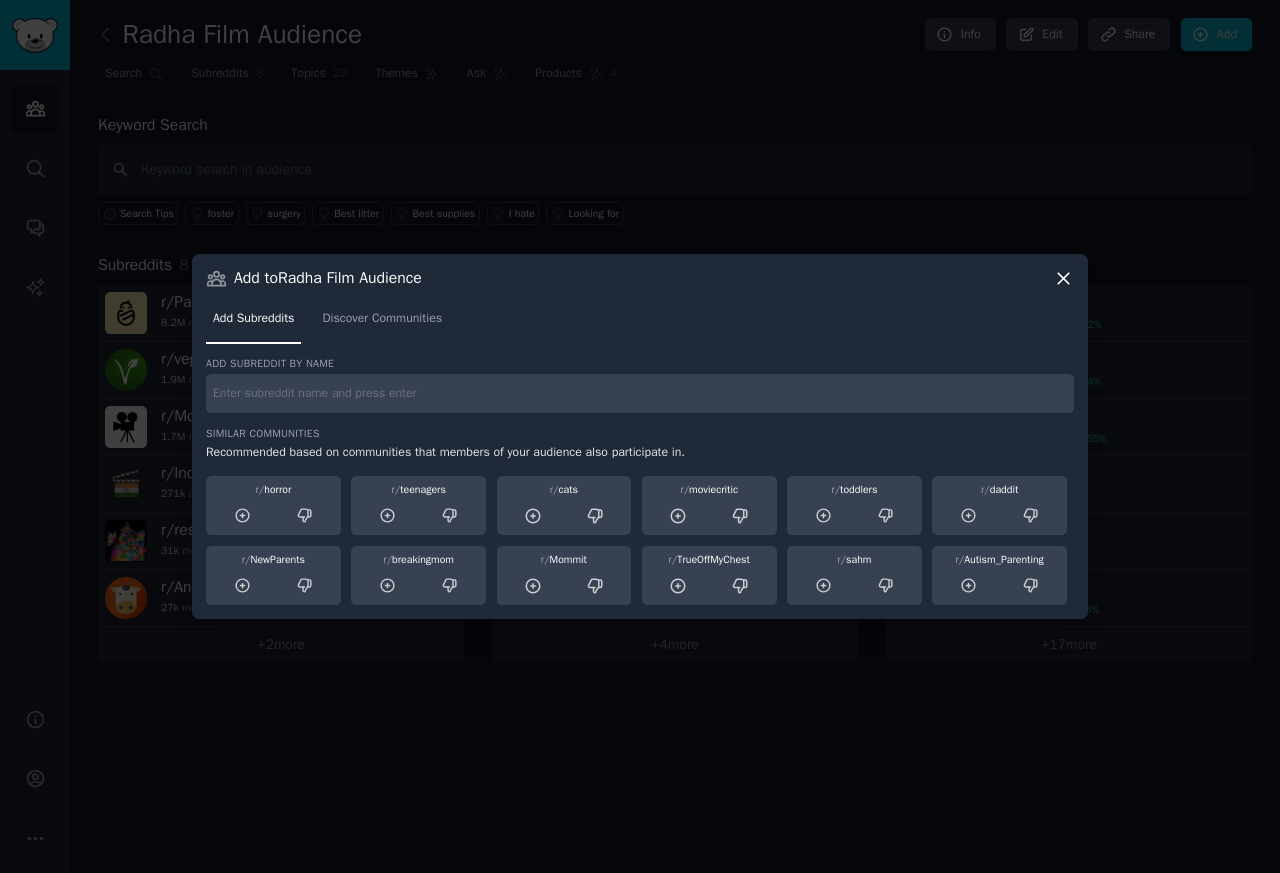 click on "Add subreddit by name Similar Communities Recommended based on communities that members of your audience also participate in. r/ horror r/ teenagers r/ cats r/ moviecritic r/ toddlers r/ daddit r/ NewParents r/ breakingmom r/ Mommit r/ TrueOffMyChest r/ sahm r/ Autism_Parenting" at bounding box center [640, 481] 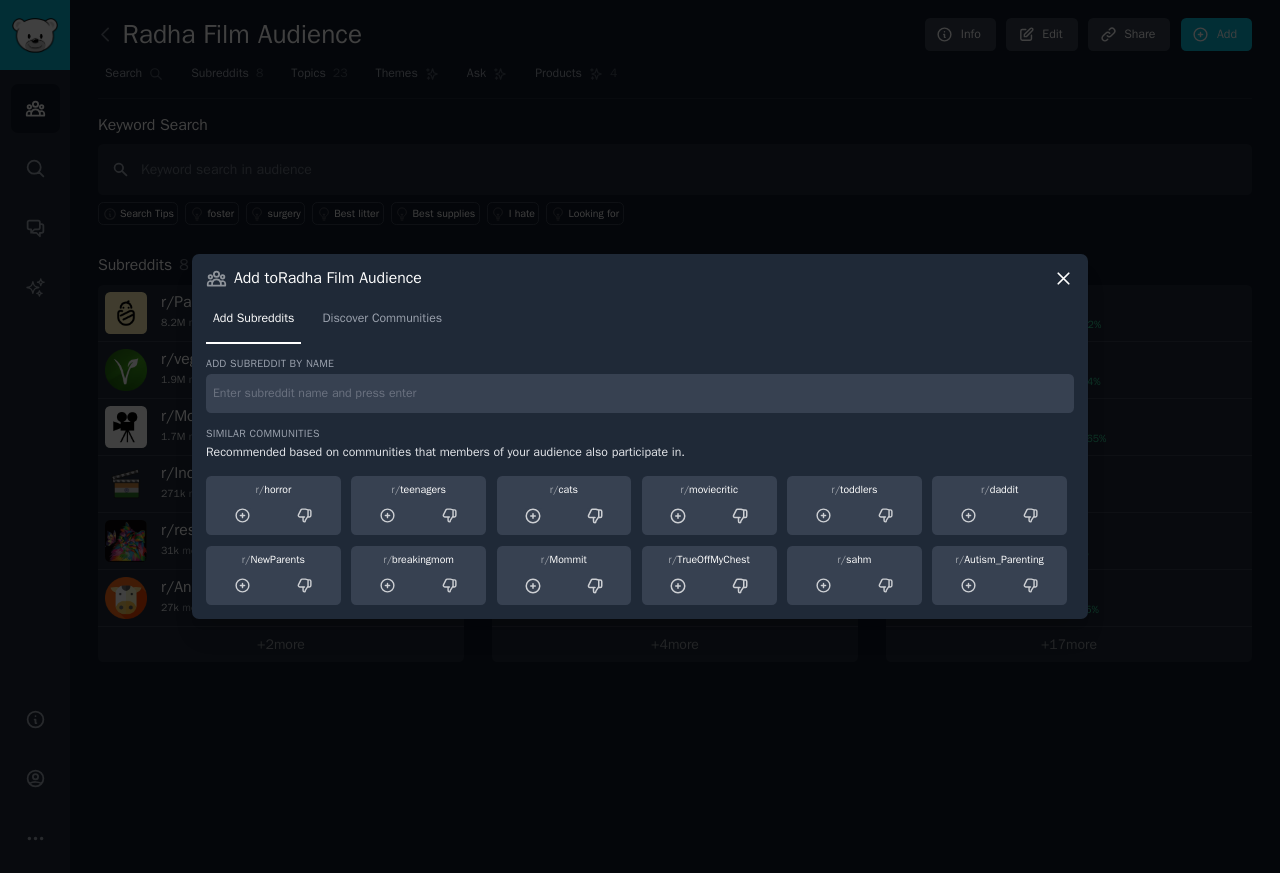 click at bounding box center (640, 393) 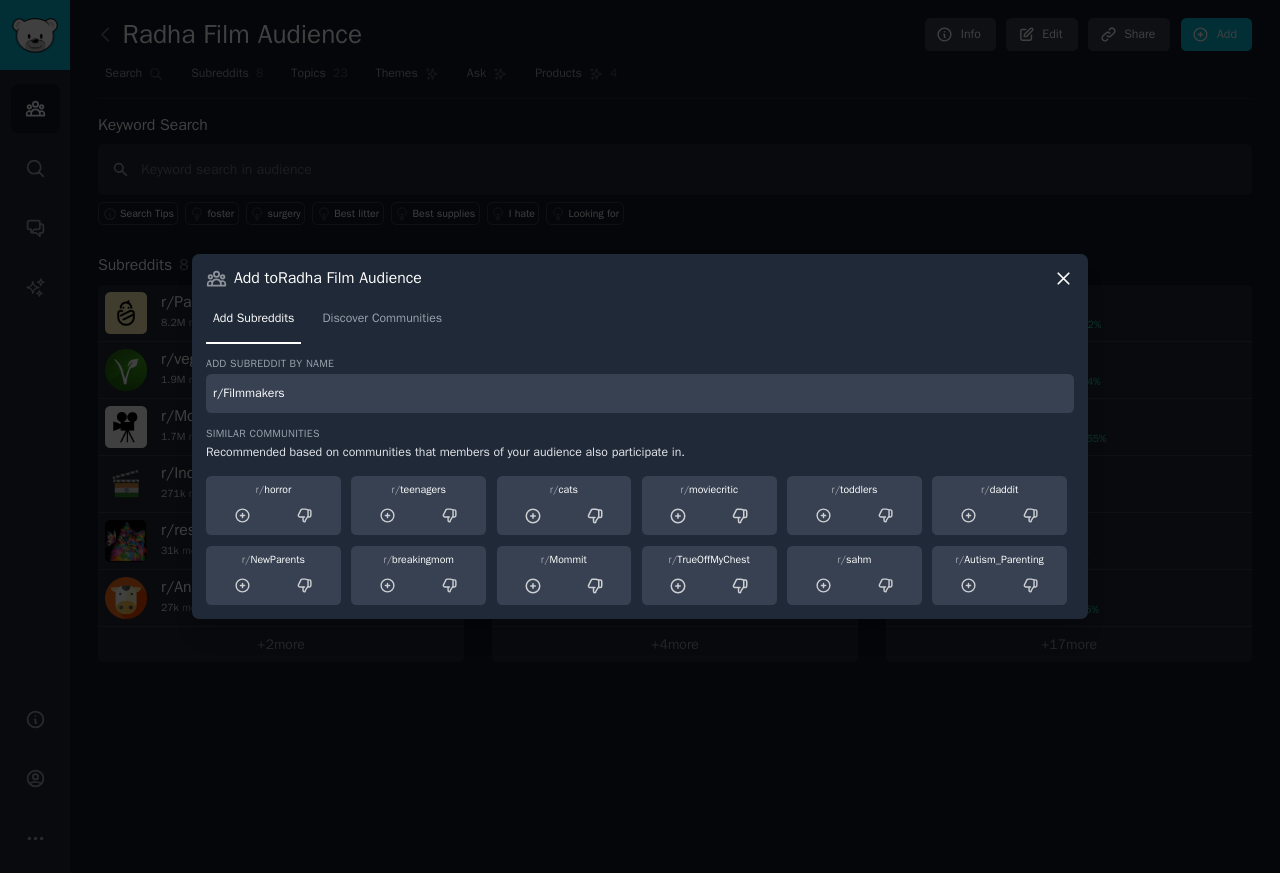 type on "r/Filmmakers" 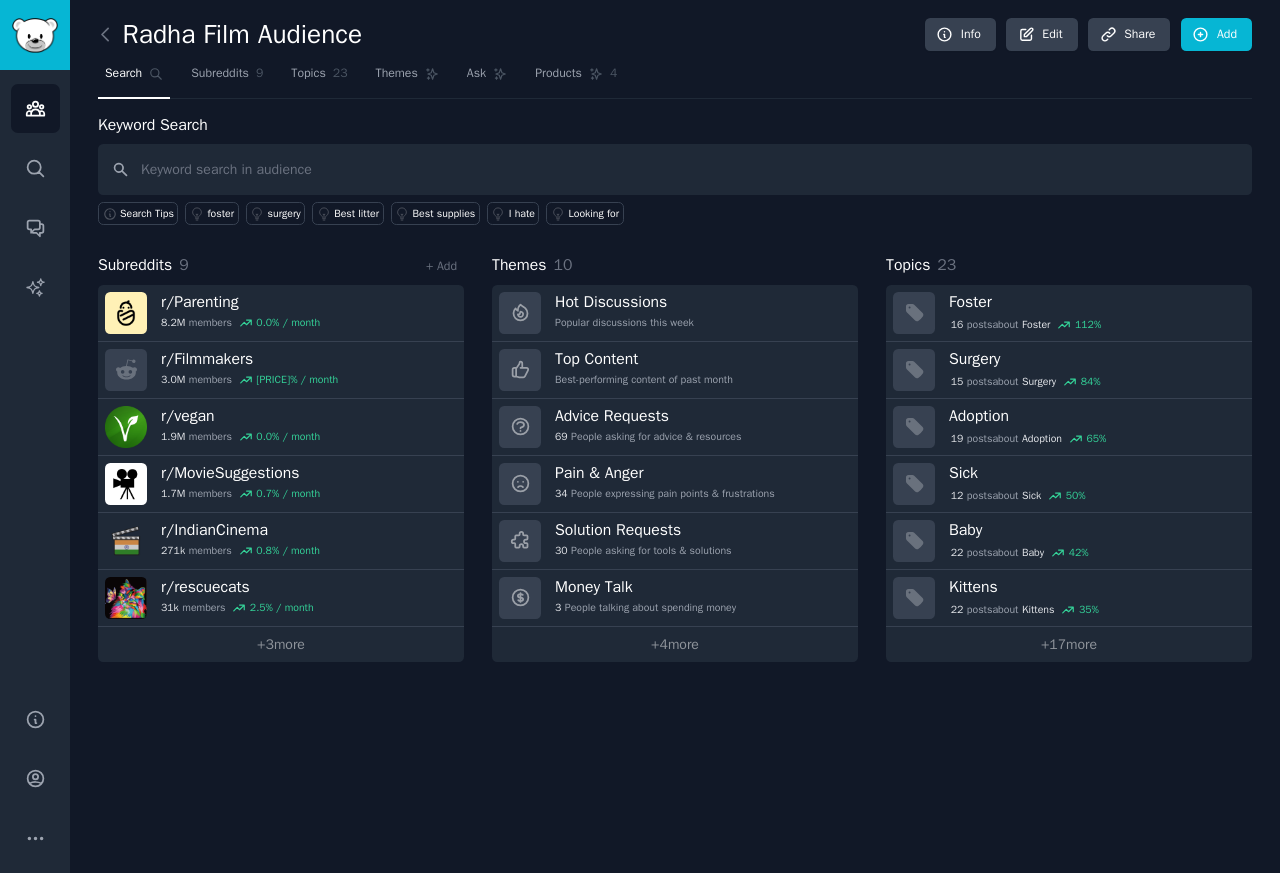click on "+ Add" at bounding box center (441, 266) 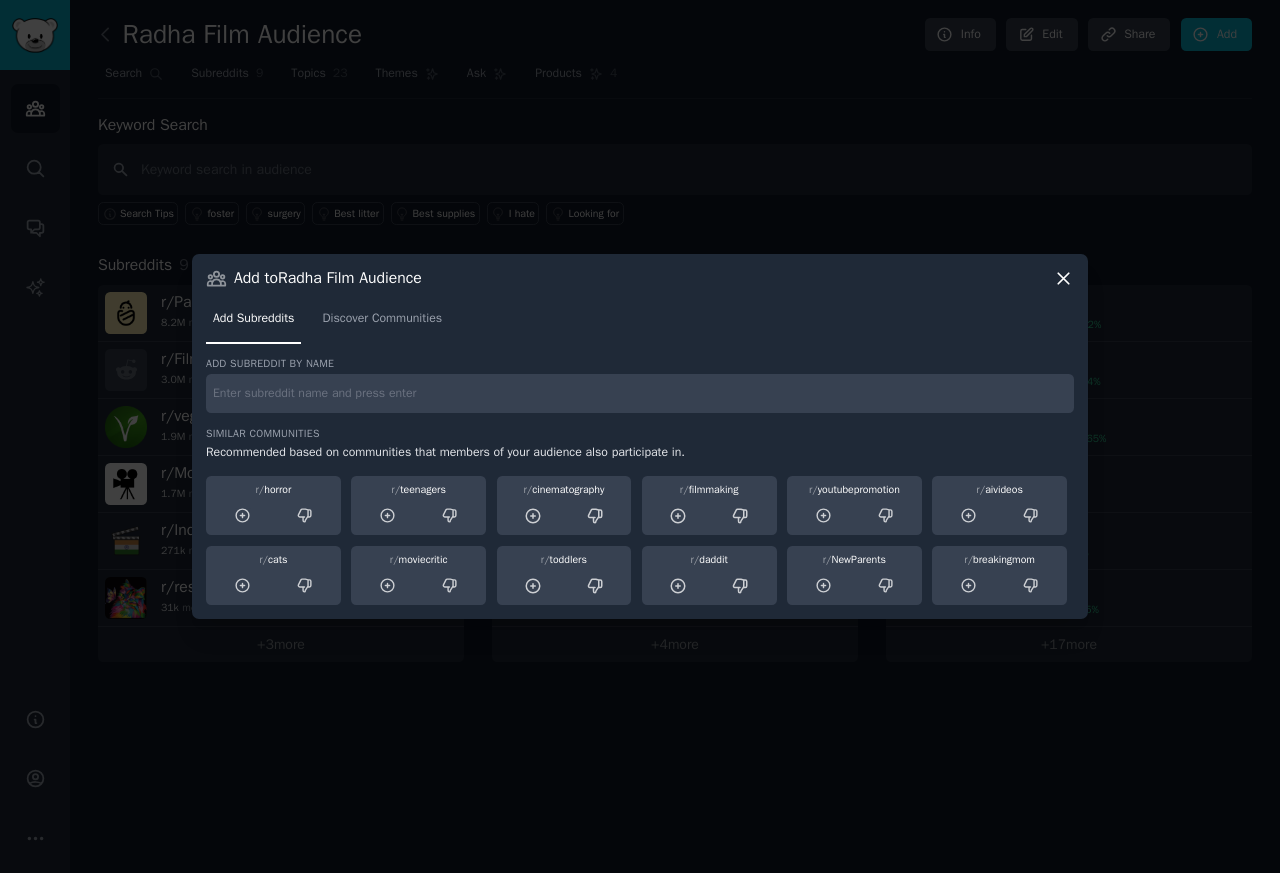 click on "Add subreddit by name Similar Communities Recommended based on communities that members of your audience also participate in. r/ horror r/ teenagers r/ cinematography r/ filmmaking r/ youtubepromotion r/ aivideos r/ cats r/ moviecritic r/ toddlers r/ daddit r/ NewParents r/ breakingmom" at bounding box center (640, 481) 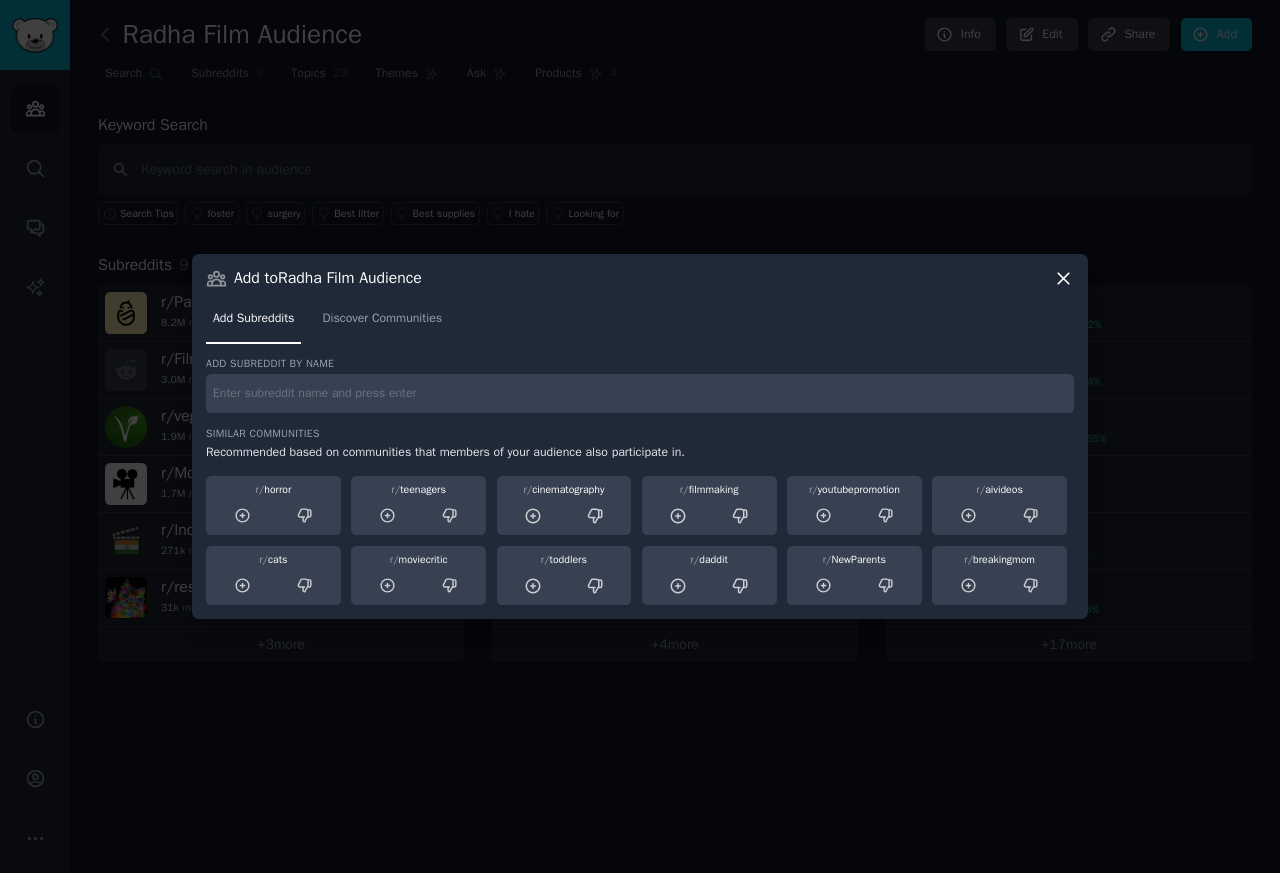 click at bounding box center (640, 393) 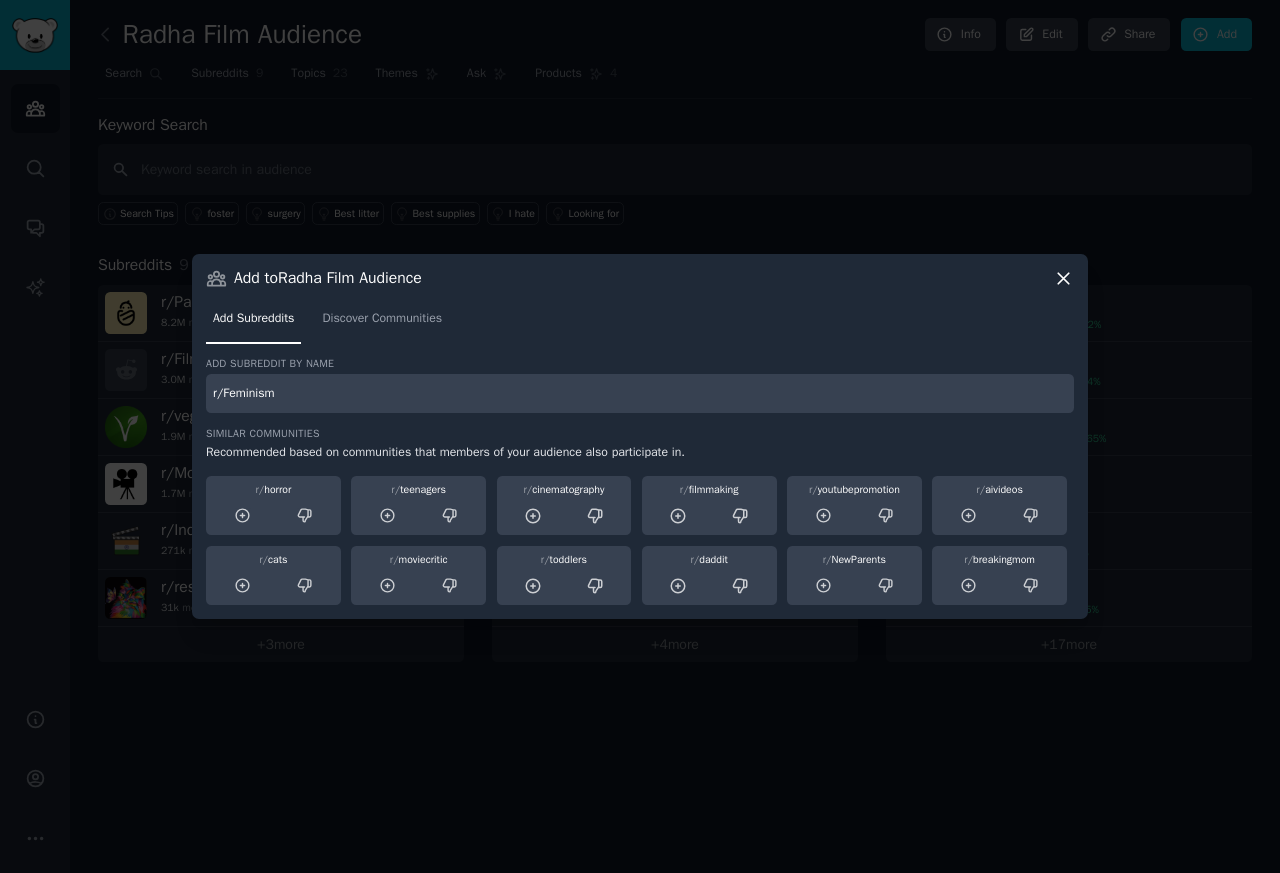 type on "r/Feminism" 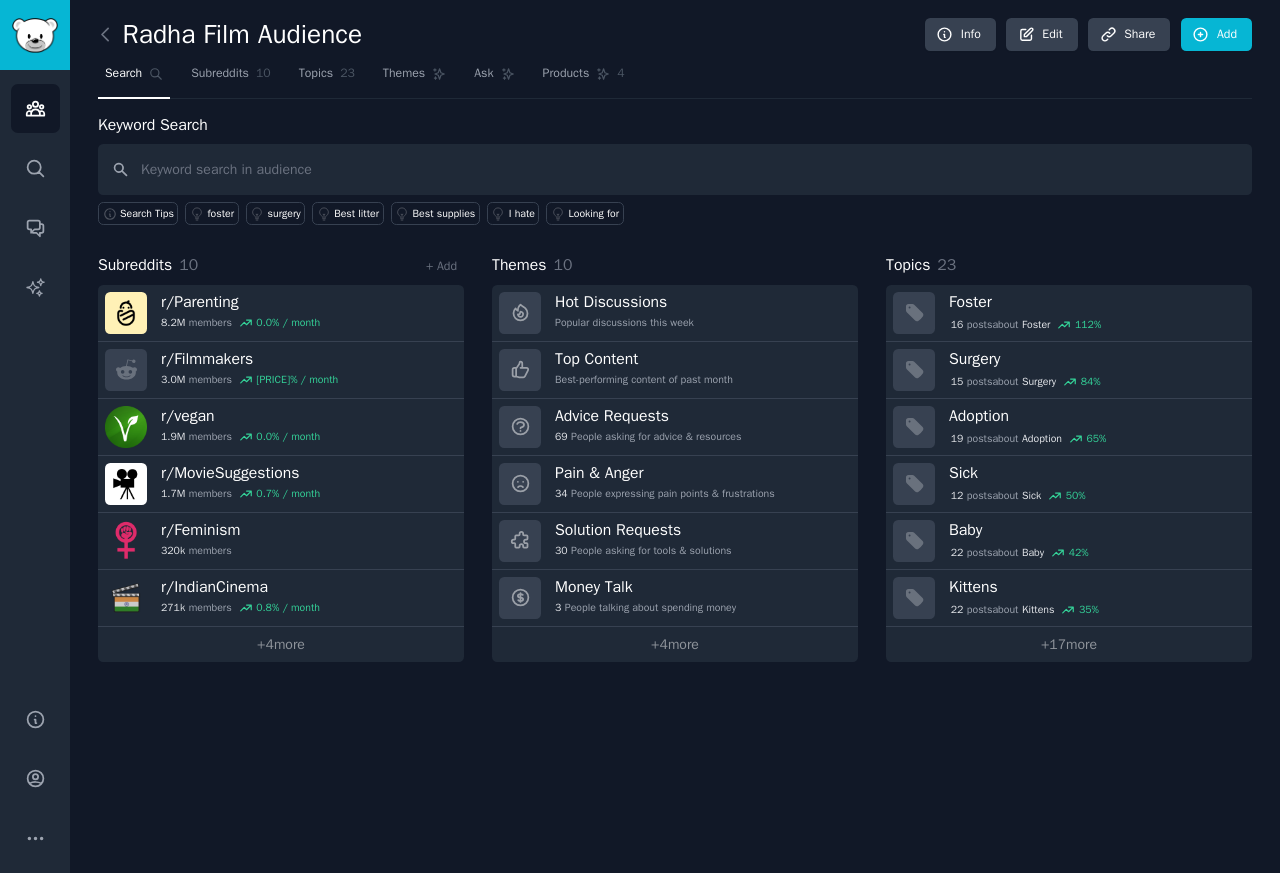 click on "+ Add" at bounding box center (441, 266) 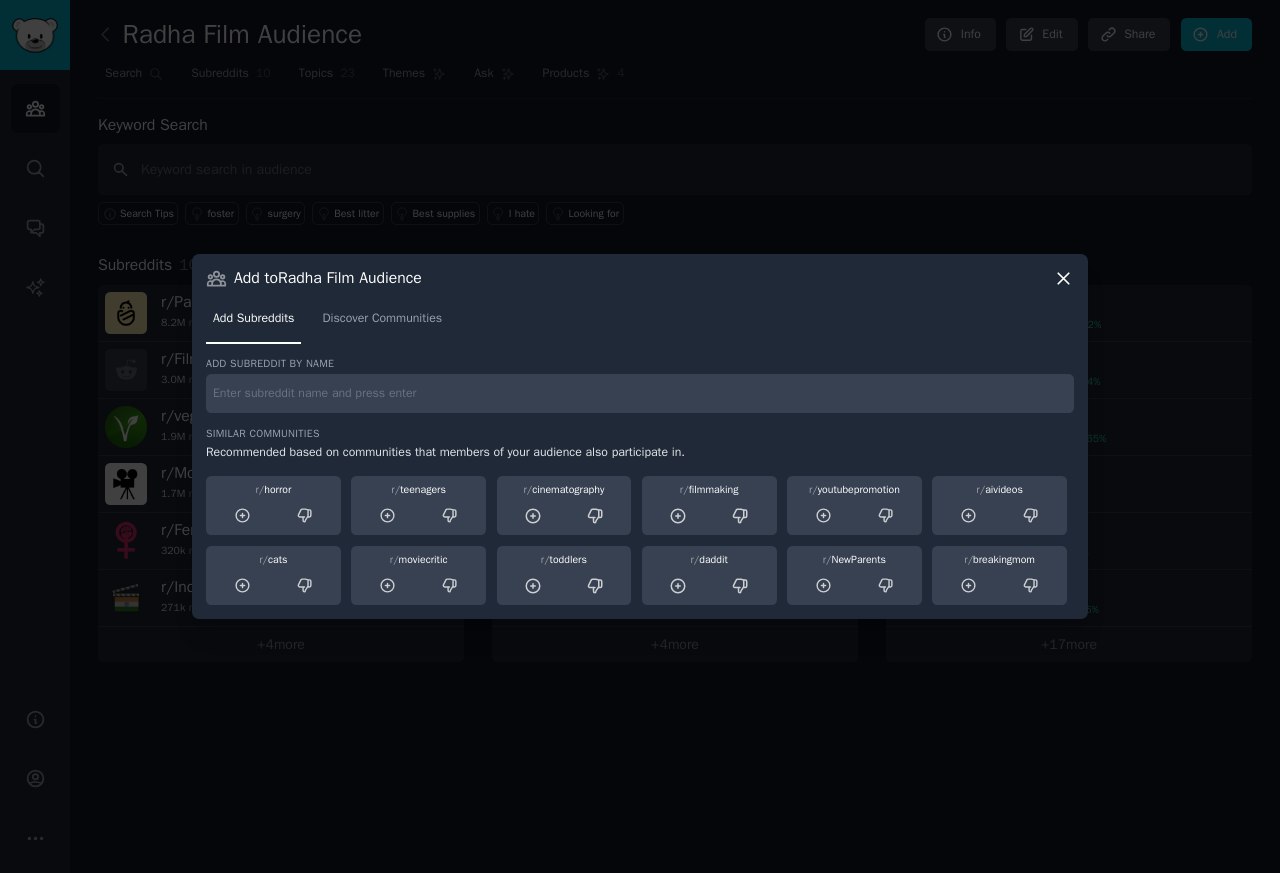click on "Add Subreddits Discover Communities" at bounding box center [640, 323] 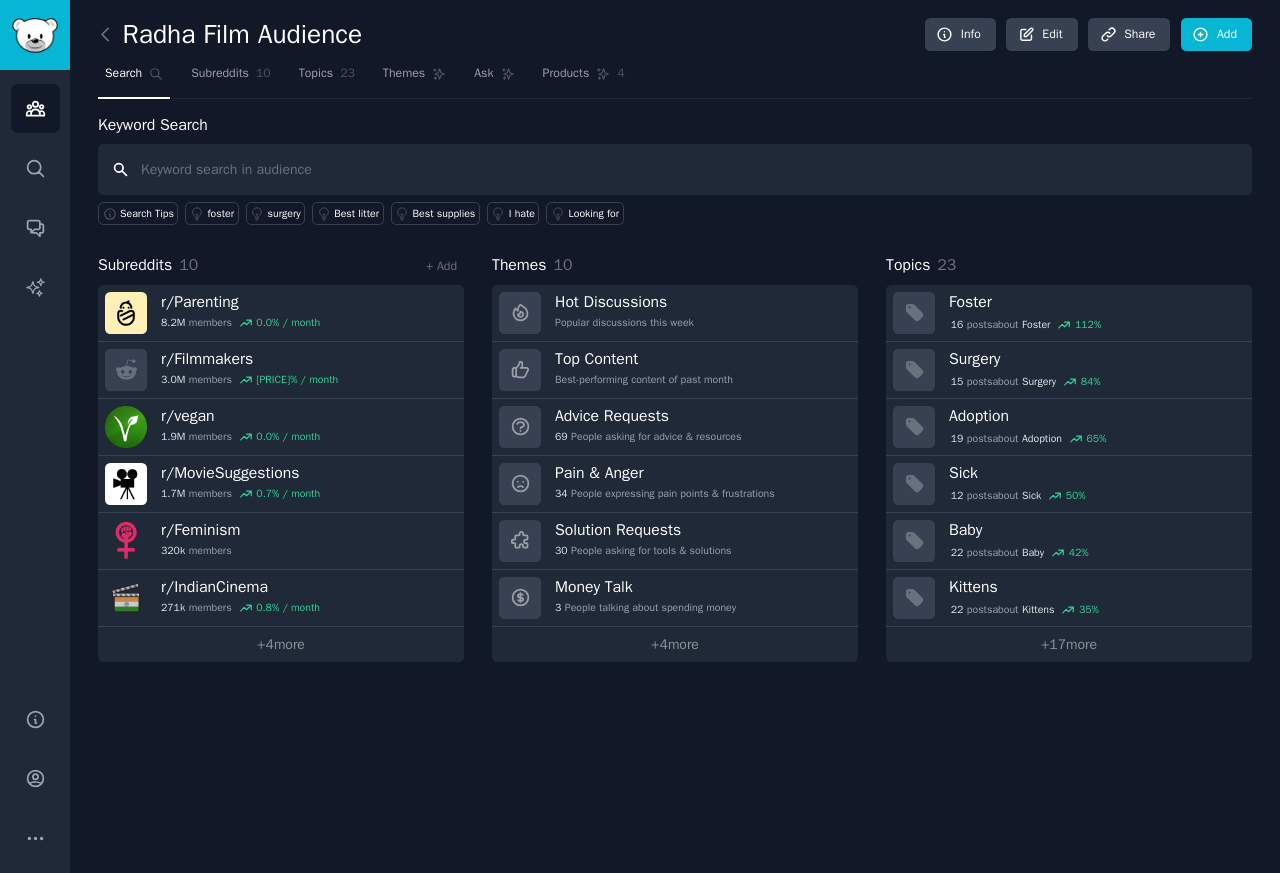 click at bounding box center (675, 169) 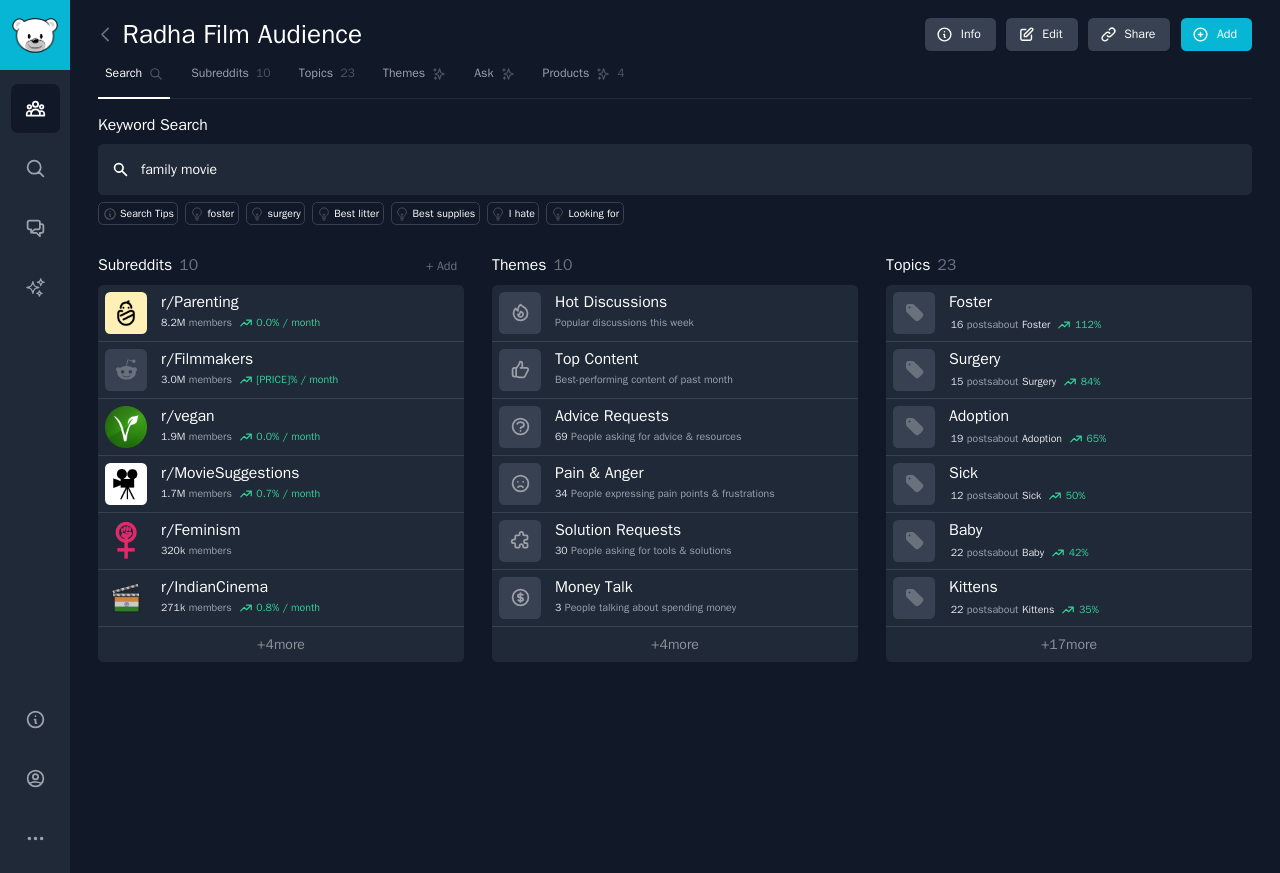type on "family movie" 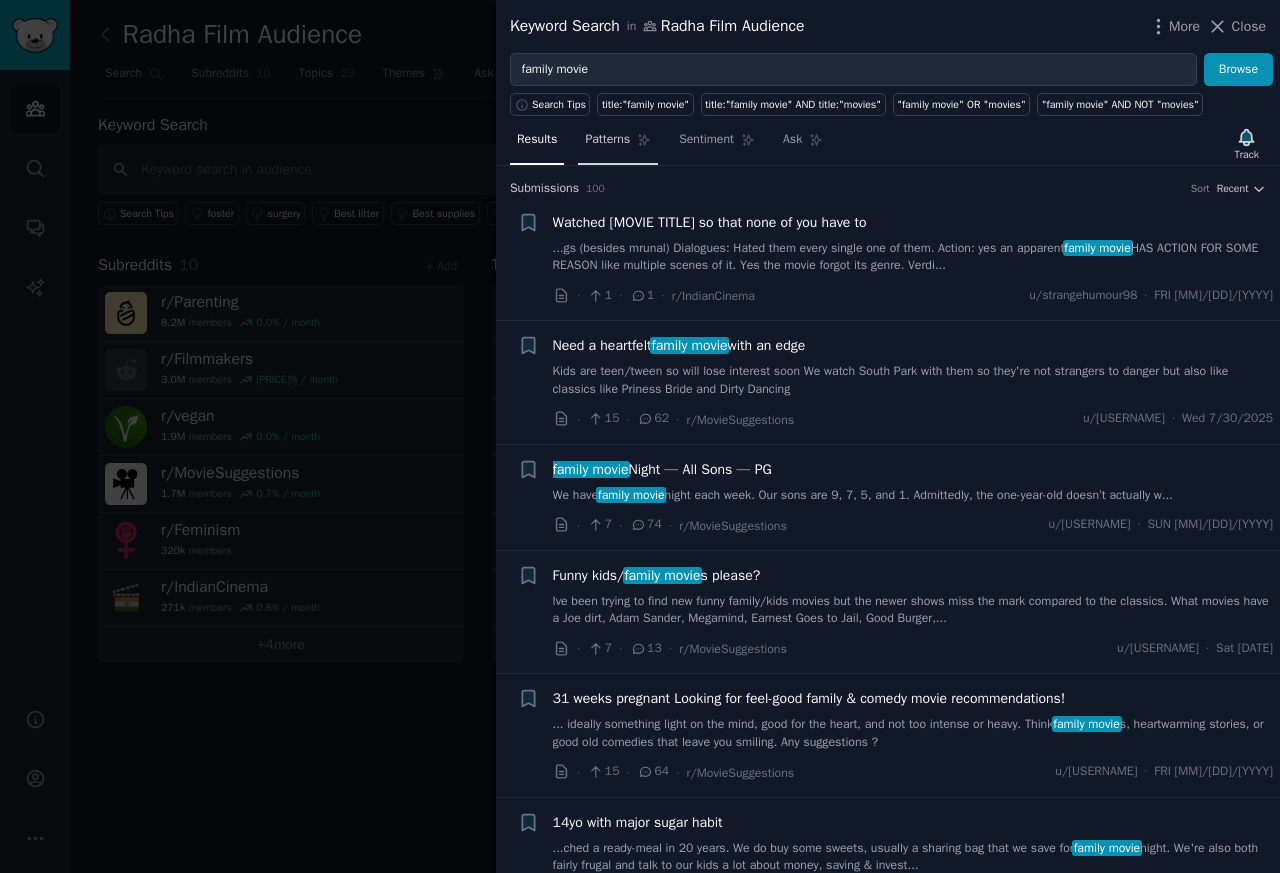click on "Patterns" at bounding box center (607, 140) 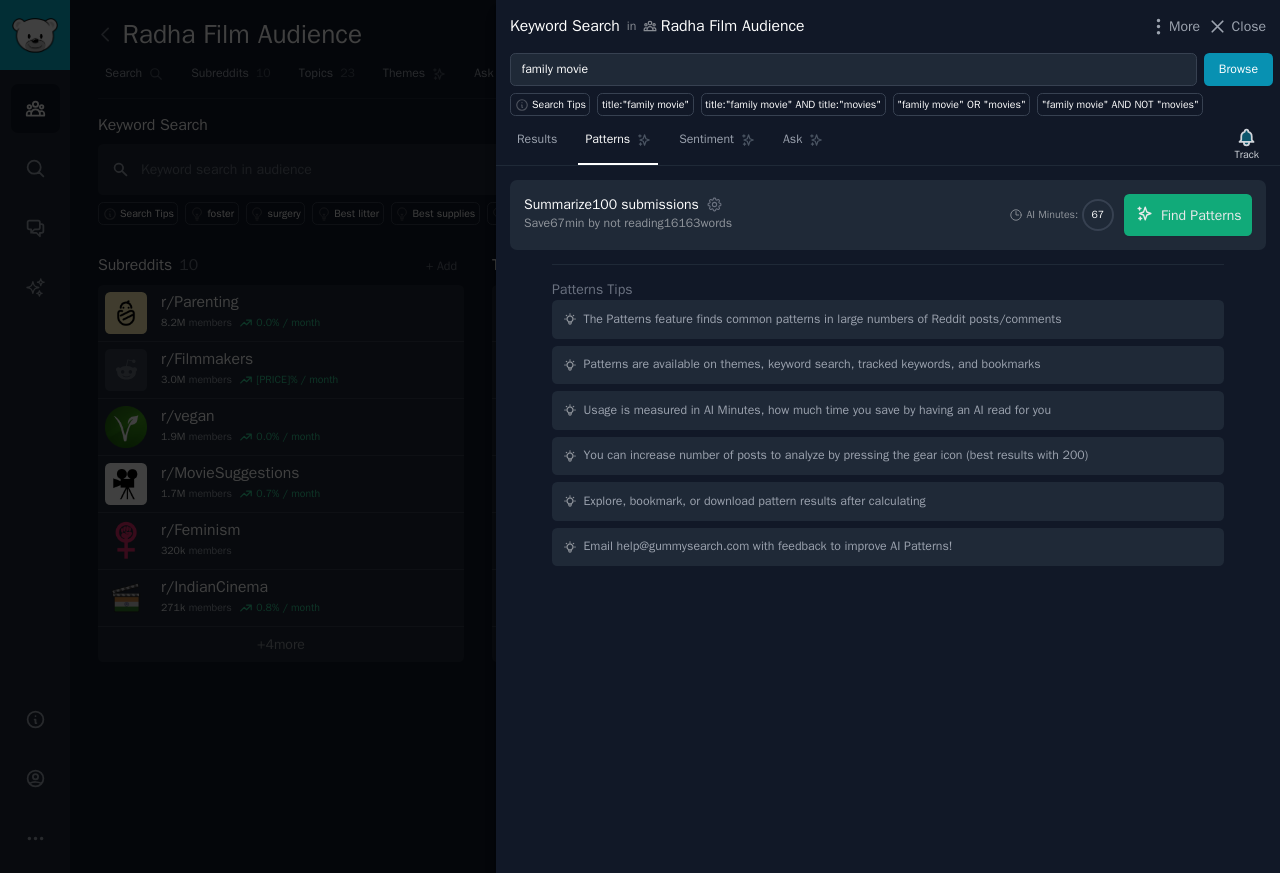 click on "Patterns" at bounding box center [607, 140] 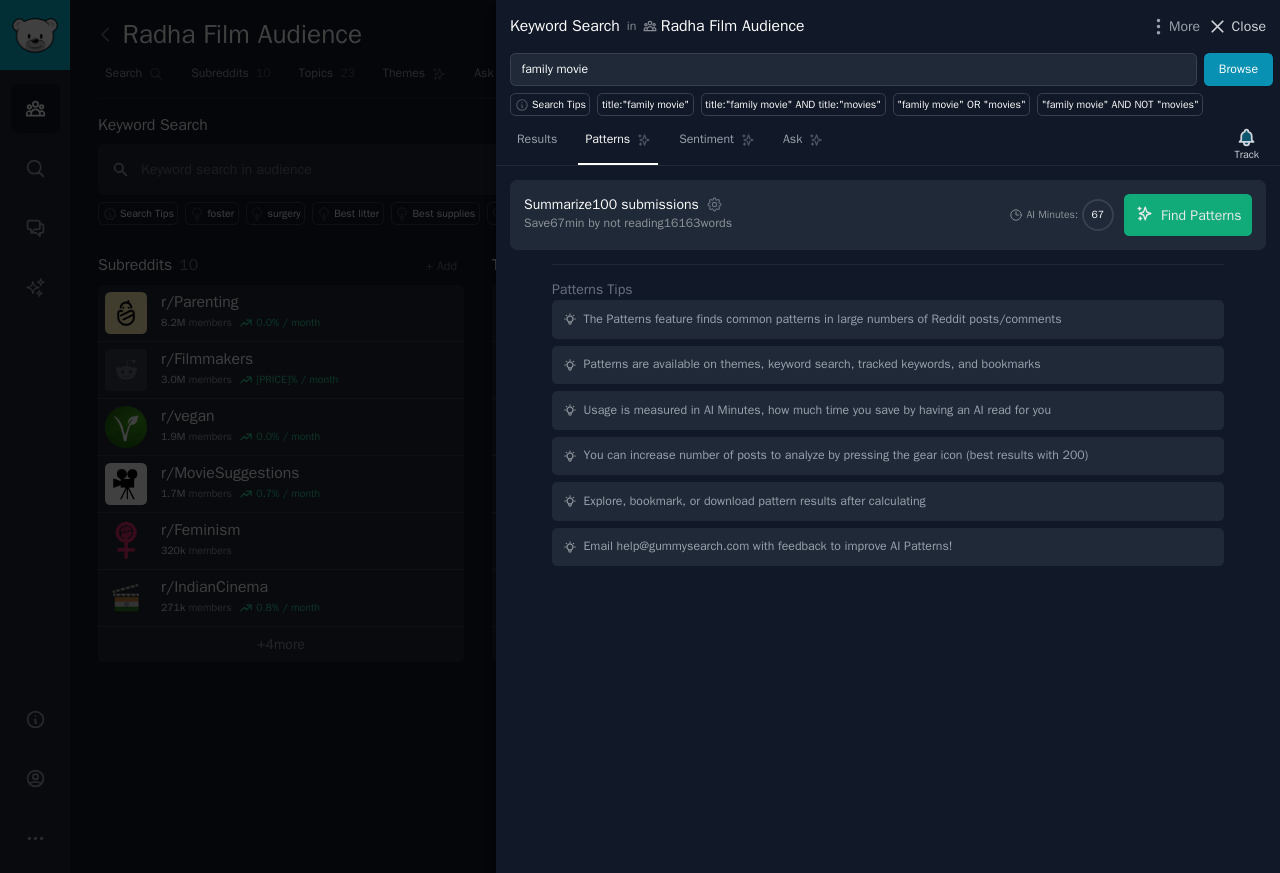 click on "Close" at bounding box center (1249, 26) 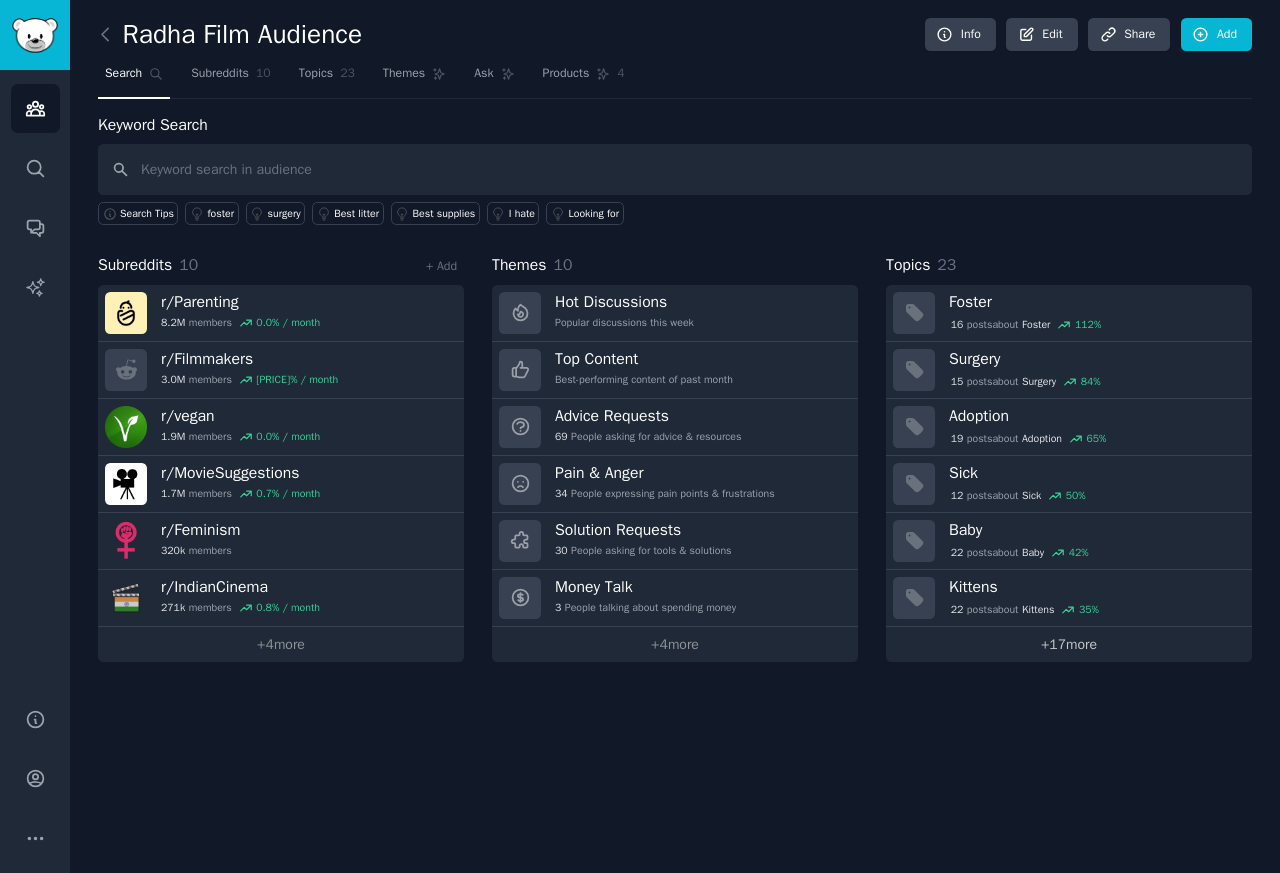 click on "+  17  more" at bounding box center (1069, 644) 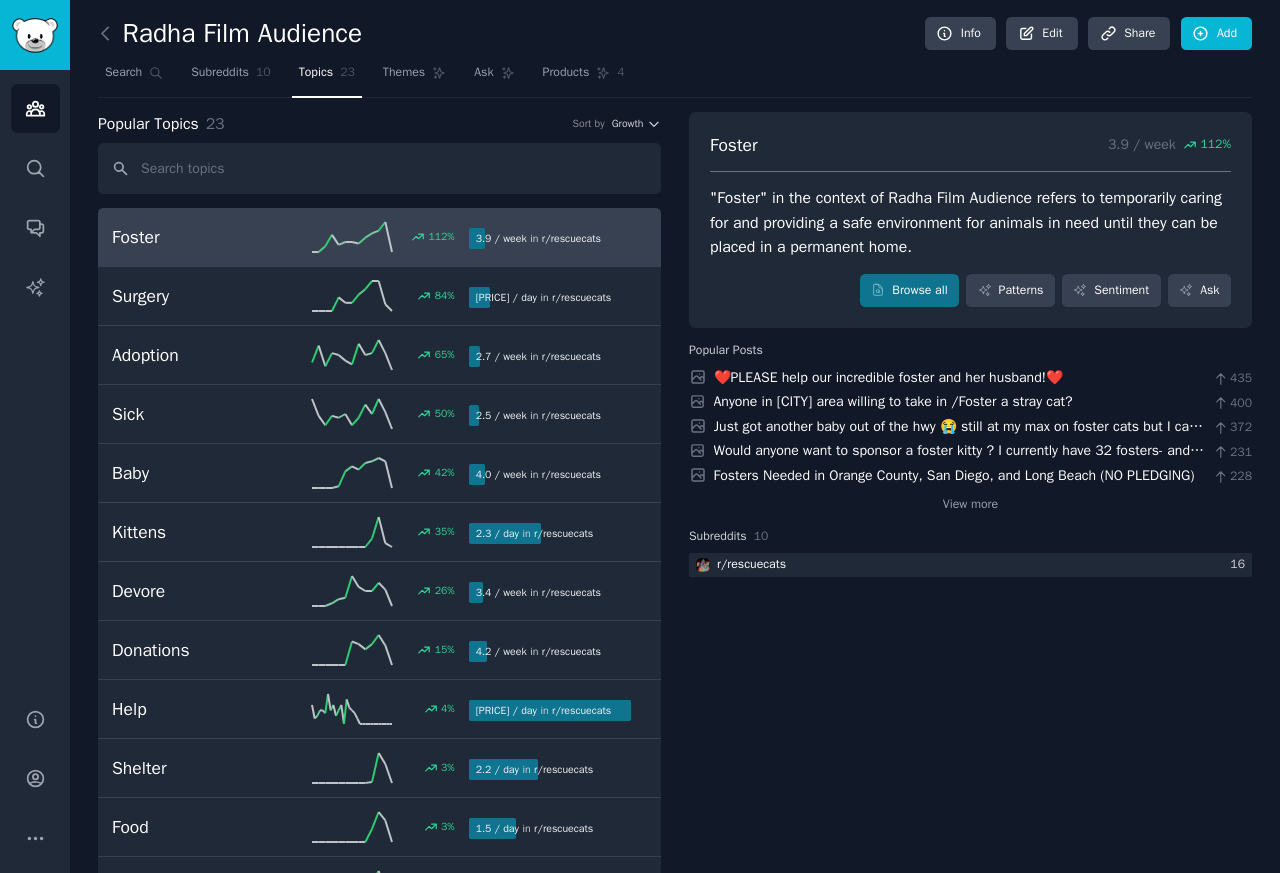 scroll, scrollTop: 0, scrollLeft: 0, axis: both 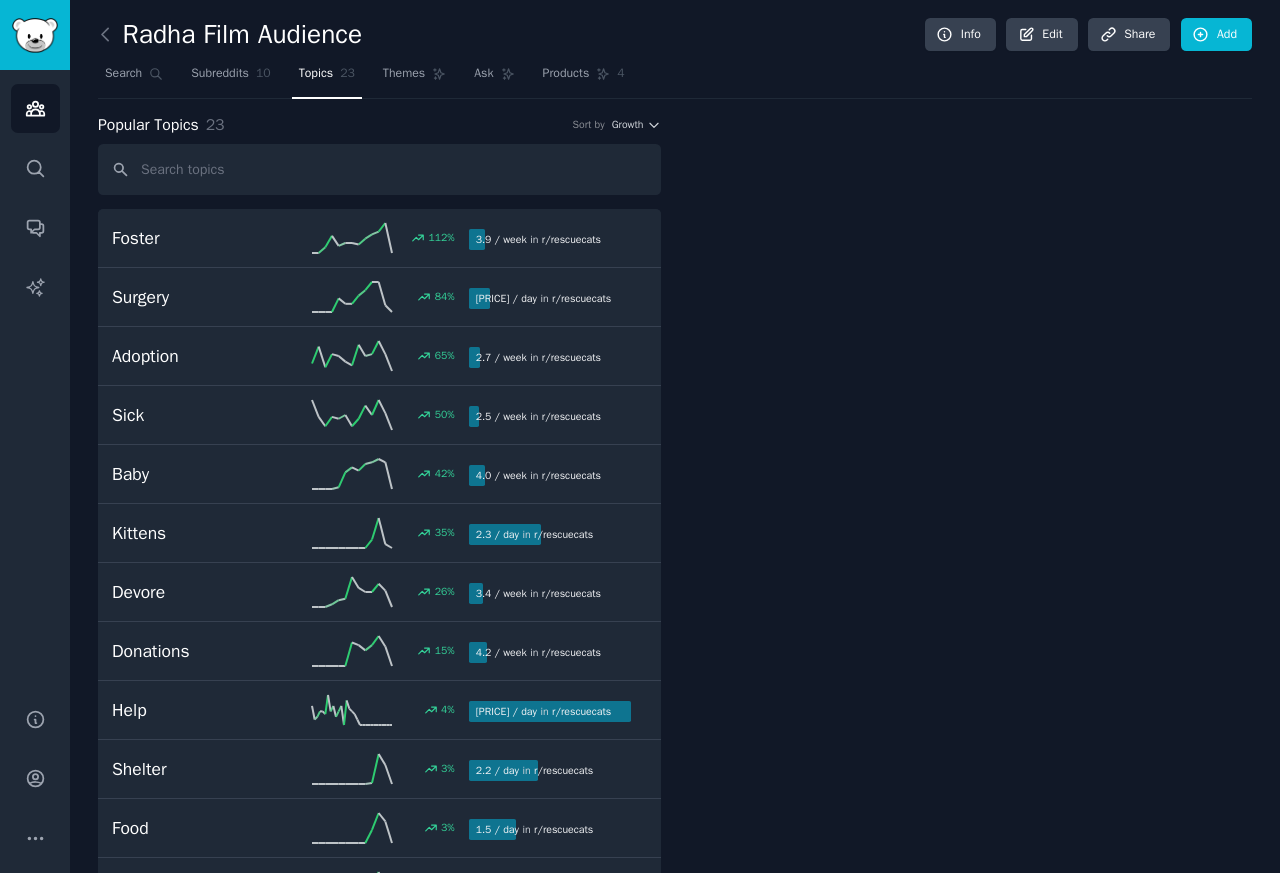 click at bounding box center (379, 169) 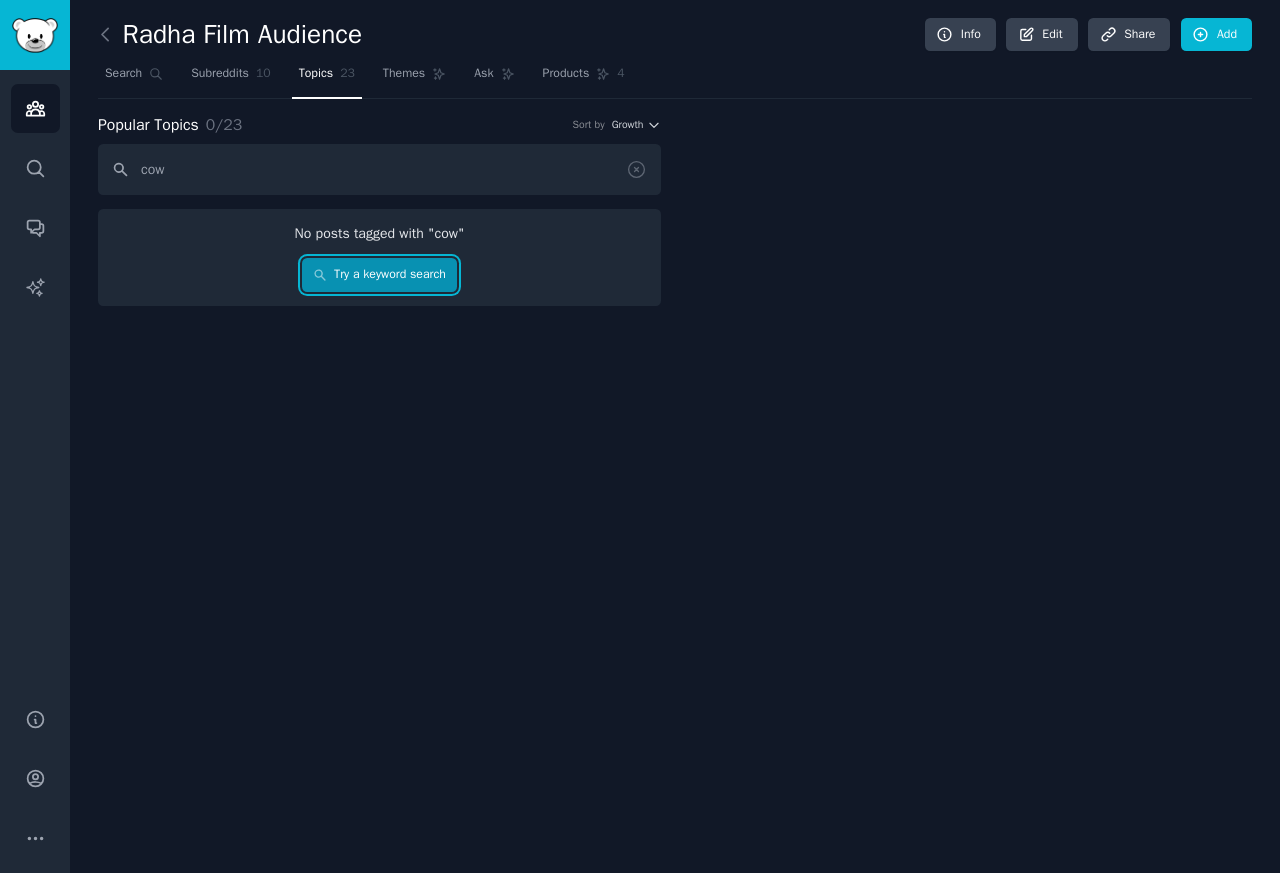 click on "Try a keyword search" at bounding box center [380, 275] 